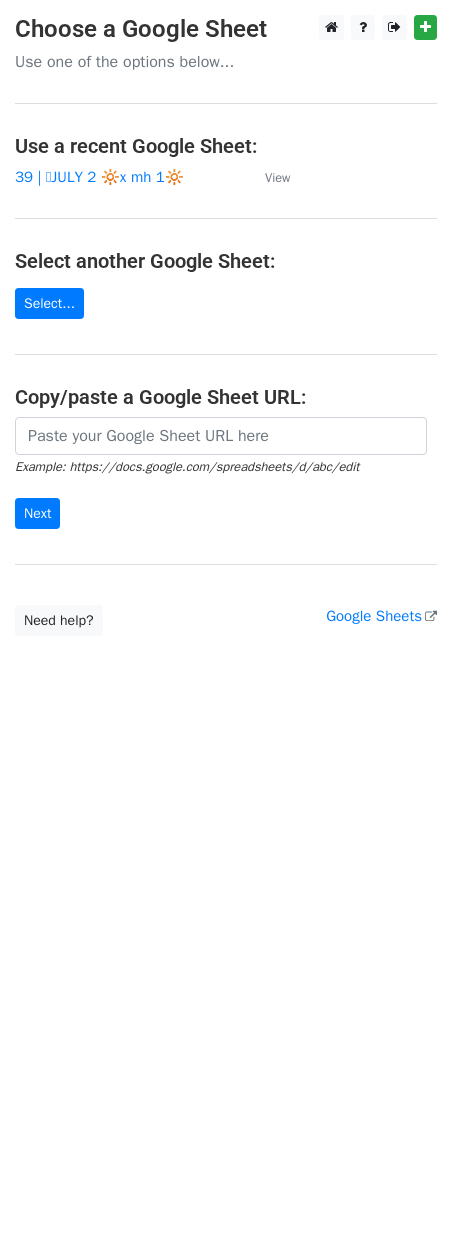 scroll, scrollTop: 0, scrollLeft: 0, axis: both 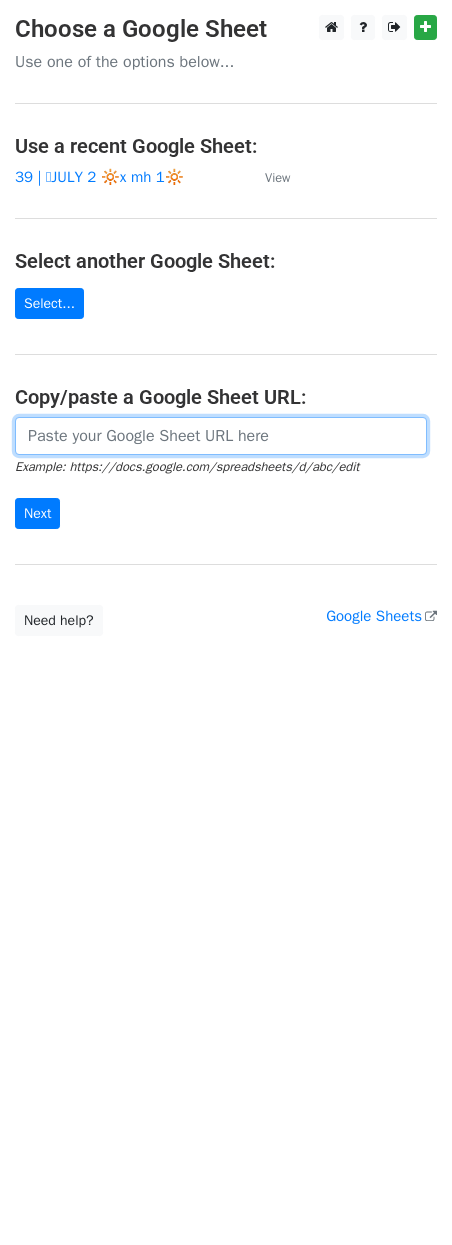click at bounding box center (221, 436) 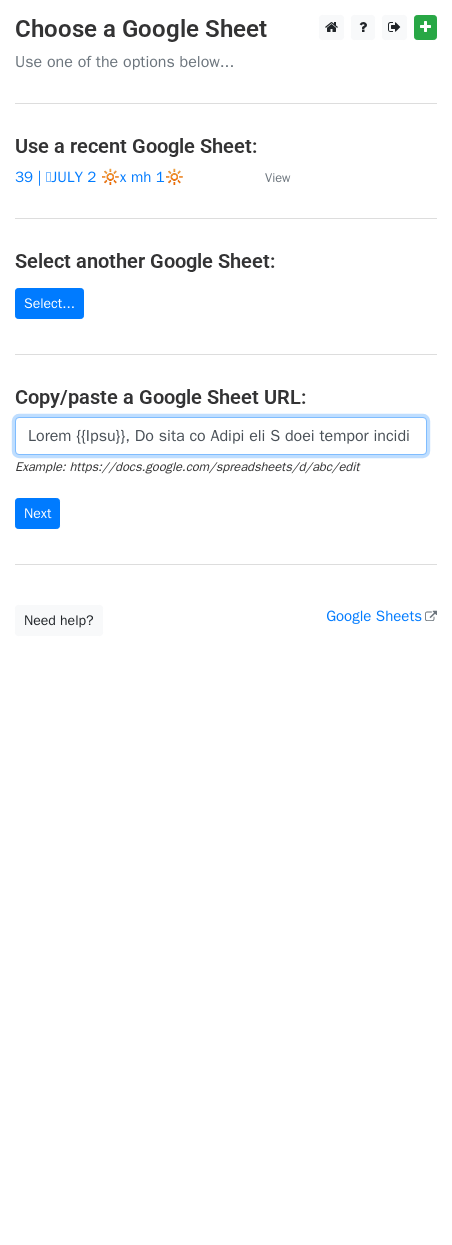 scroll, scrollTop: 0, scrollLeft: 10522, axis: horizontal 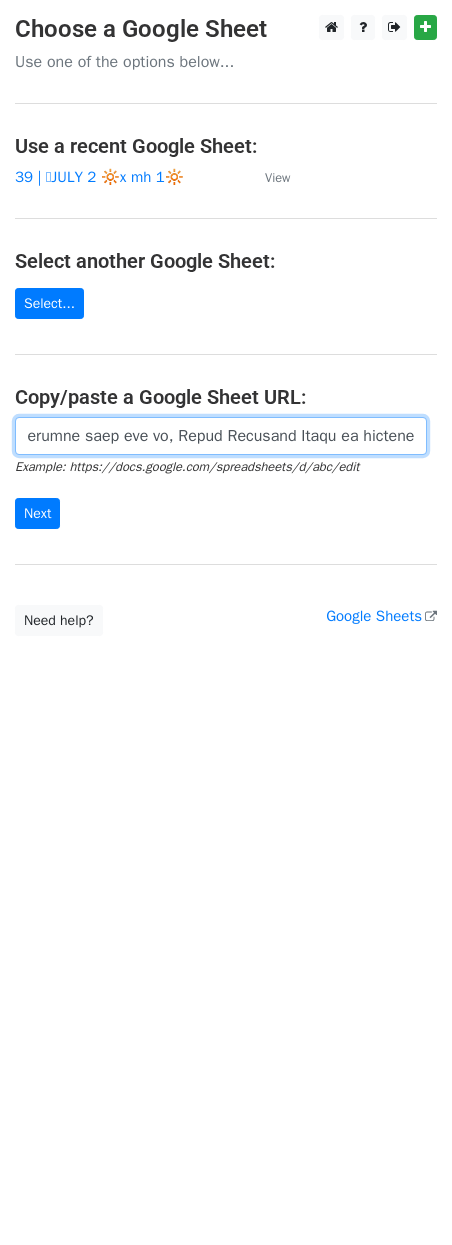 click on "Next" at bounding box center (37, 513) 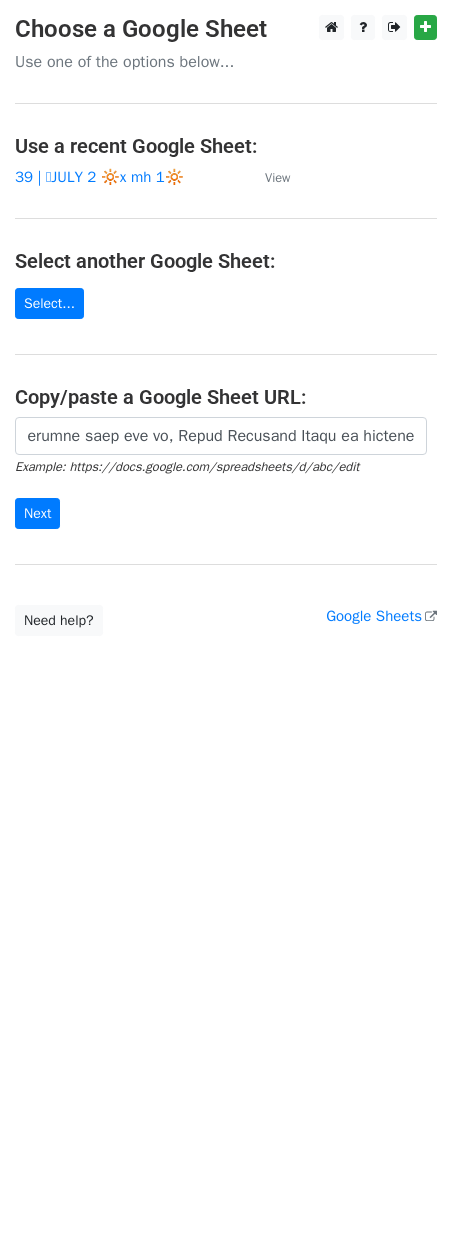 scroll, scrollTop: 0, scrollLeft: 0, axis: both 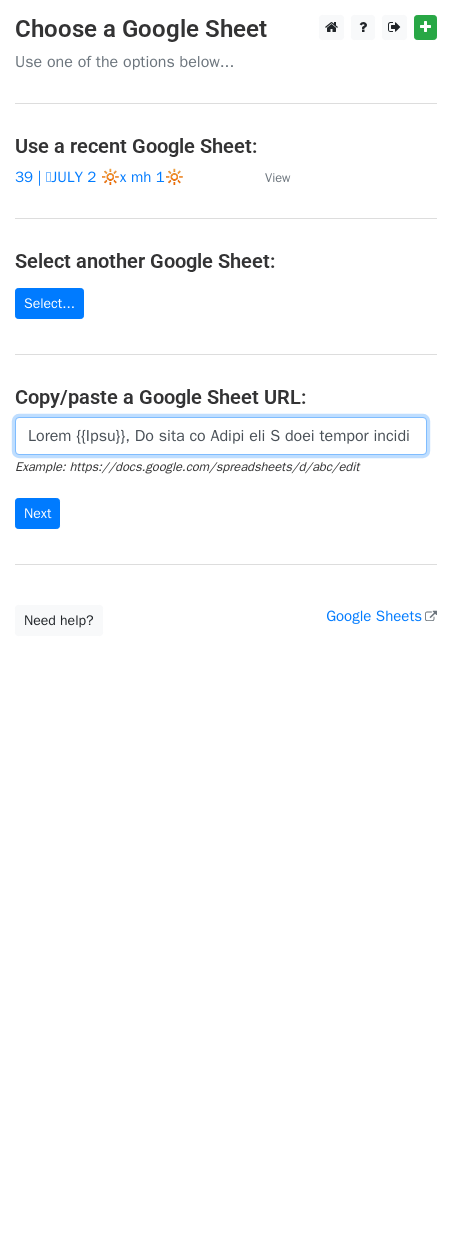 paste on "https://docs.google.com/spreadsheets/d/1Oo5yqjdRhFwRy06x0x2oC86m1ONOwMjUl7R0ceb_sWQ/edit?gid=1448633694#gid=1448633694" 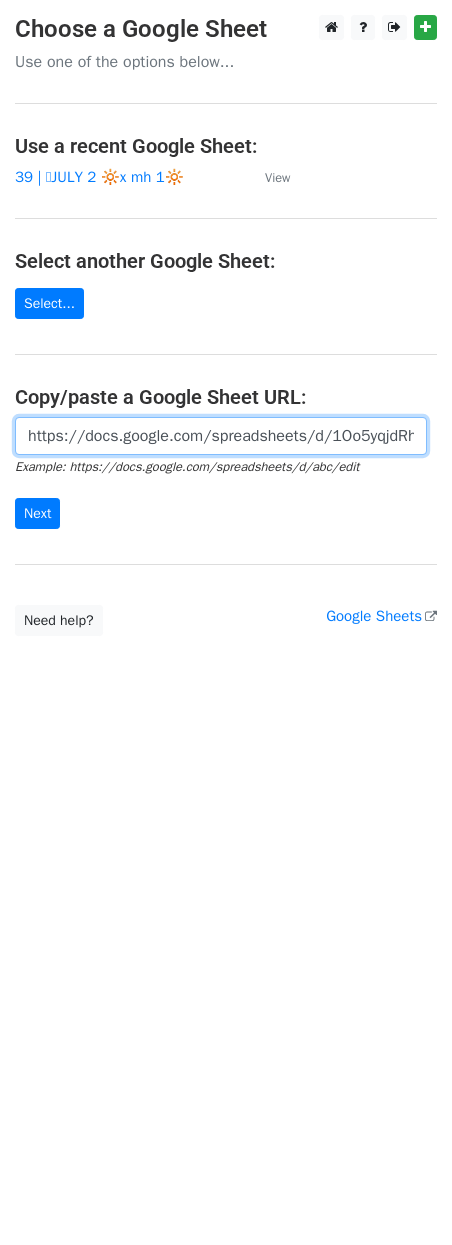 scroll, scrollTop: 0, scrollLeft: 637, axis: horizontal 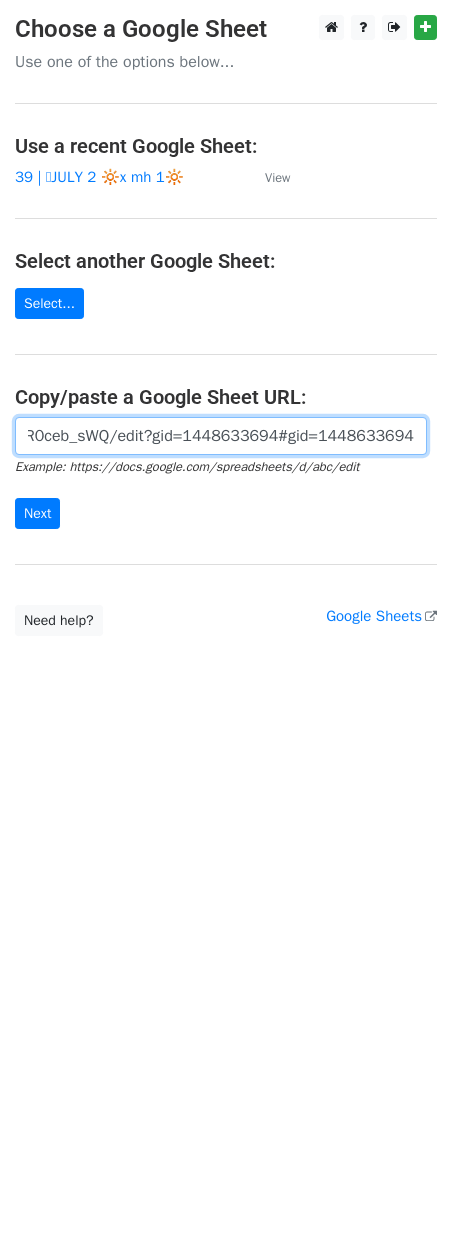 type on "https://docs.google.com/spreadsheets/d/1Oo5yqjdRhFwRy06x0x2oC86m1ONOwMjUl7R0ceb_sWQ/edit?gid=1448633694#gid=1448633694" 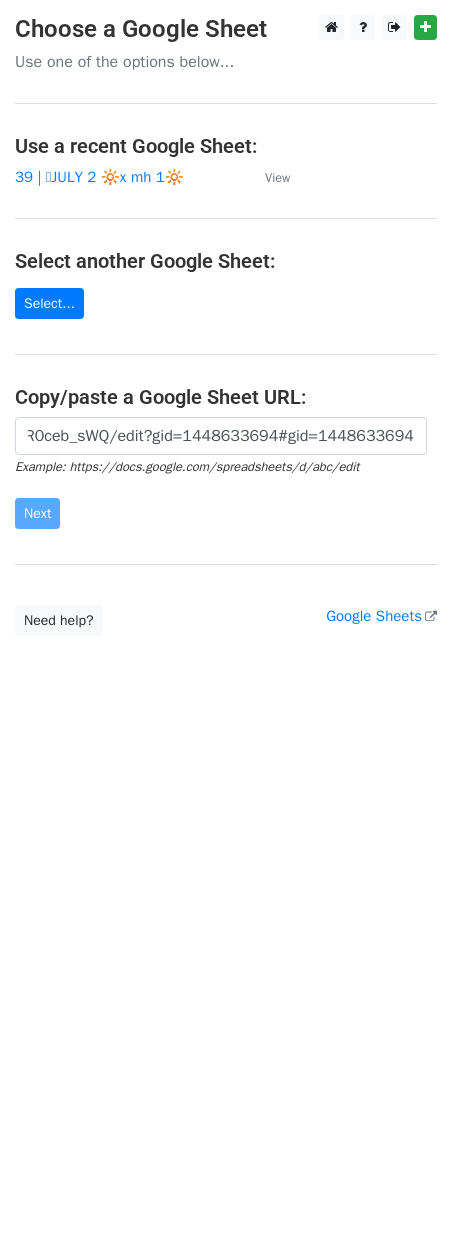 scroll, scrollTop: 0, scrollLeft: 0, axis: both 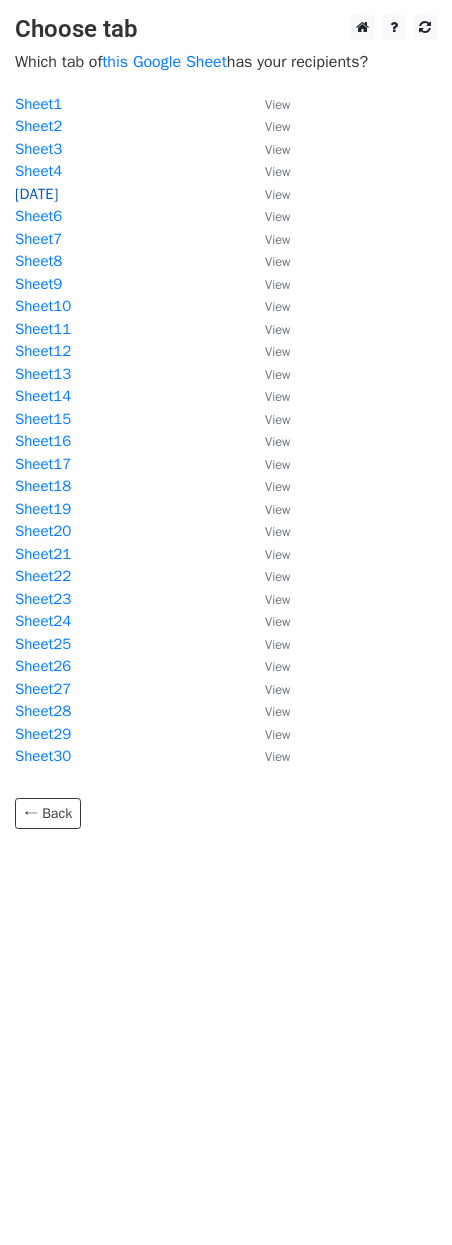 click on "8/5" at bounding box center (36, 194) 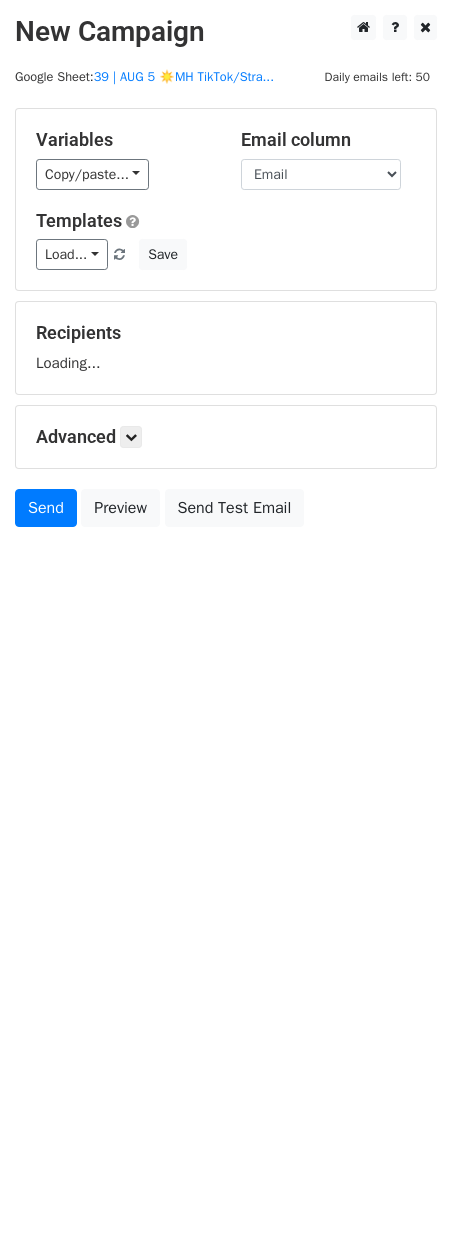 scroll, scrollTop: 0, scrollLeft: 0, axis: both 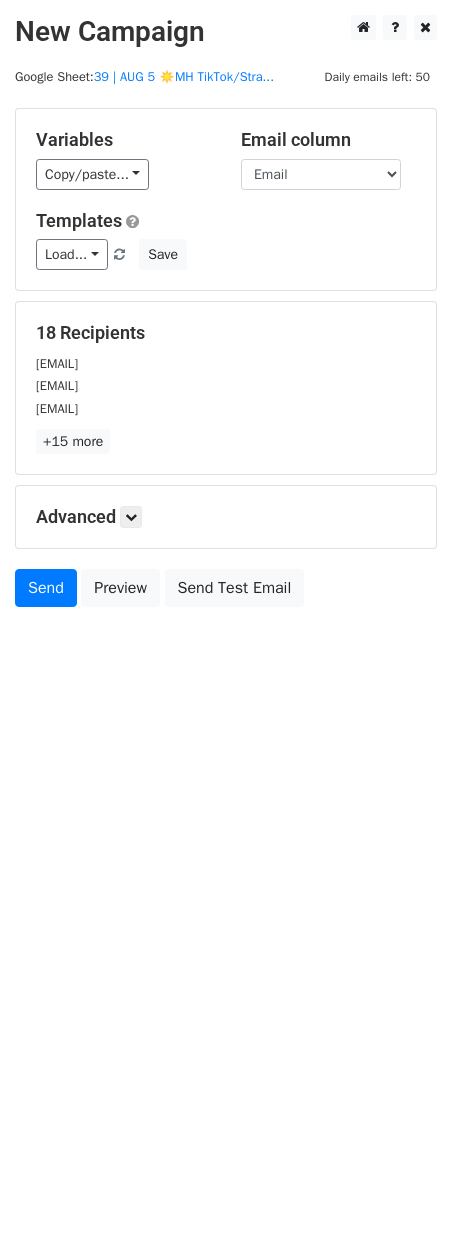 click on "New Campaign
Daily emails left: 50
Google Sheet:
39 | AUG 5 ☀️MH TikTok/Stra...
Variables
Copy/paste...
{{Email}}
Email column
Email
Templates
Load...
22
1
2
1
Mental Health Marketing Guide
Mental Health Marketing Growth
Marketing for Psychotherapists
Psychotherapy Practice Marketing Plan
Mental Health Marketing Guide
Mental Health Practice Marketing
Psychology/Psychiatry Marketing Plan
Psychology/Psychiatry Marketing Guide
Mental Health Marketing Plan
Marketing for Mental Health Providers
Marketing Checklist for Nutritionists
Marketing Checklist for Nutrition Providers
Marketing Guide for Wellness Providers
Growth Strategies for Wellness Providers
Marketing Guide for Wellness Providers
Marketing Guide for Health Providers
Save
18 Recipients
mspadallhr@gmail.com
mspirituallife111@gmail.com
mspsy2kids@aol.com" at bounding box center [226, 622] 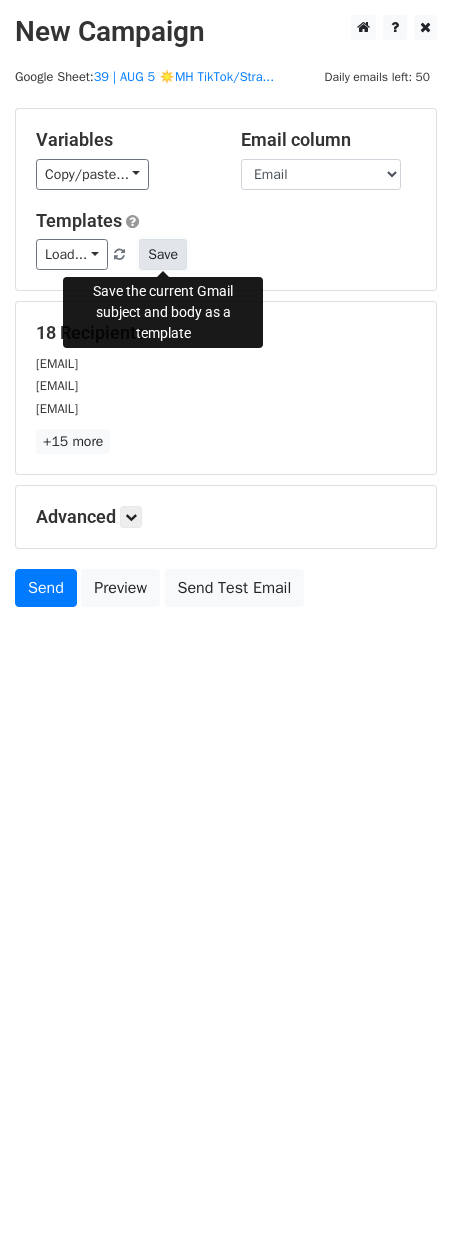 click on "Save" at bounding box center [163, 254] 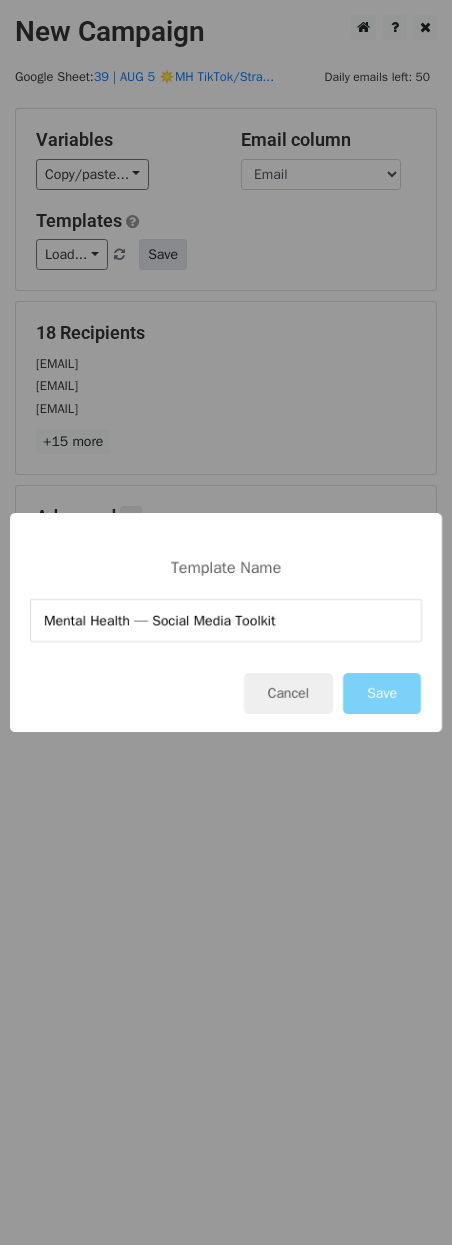 type on "Mental Health — Social Media Toolkit" 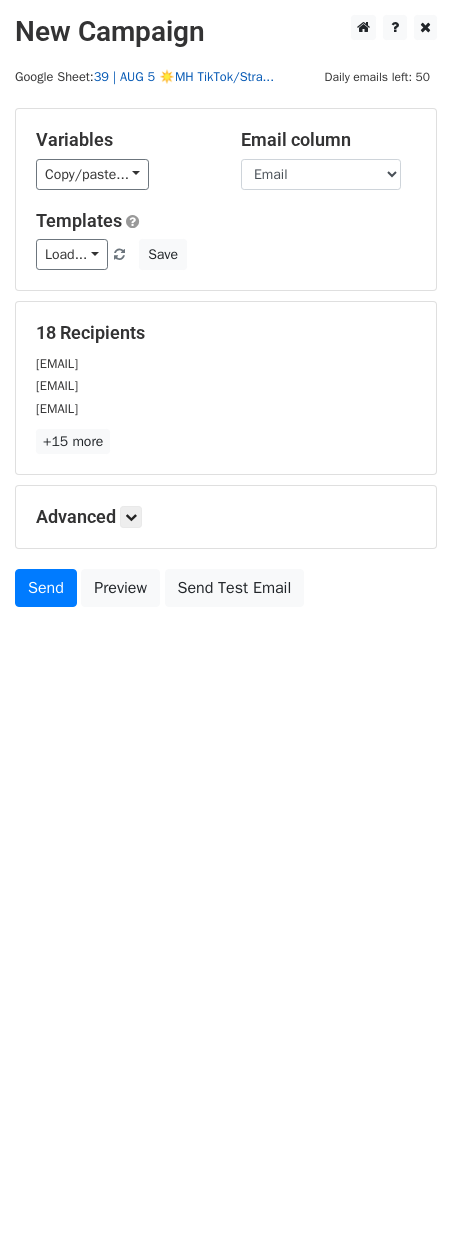 click on "39 | AUG 5 ☀️MH TikTok/Stra..." at bounding box center (184, 77) 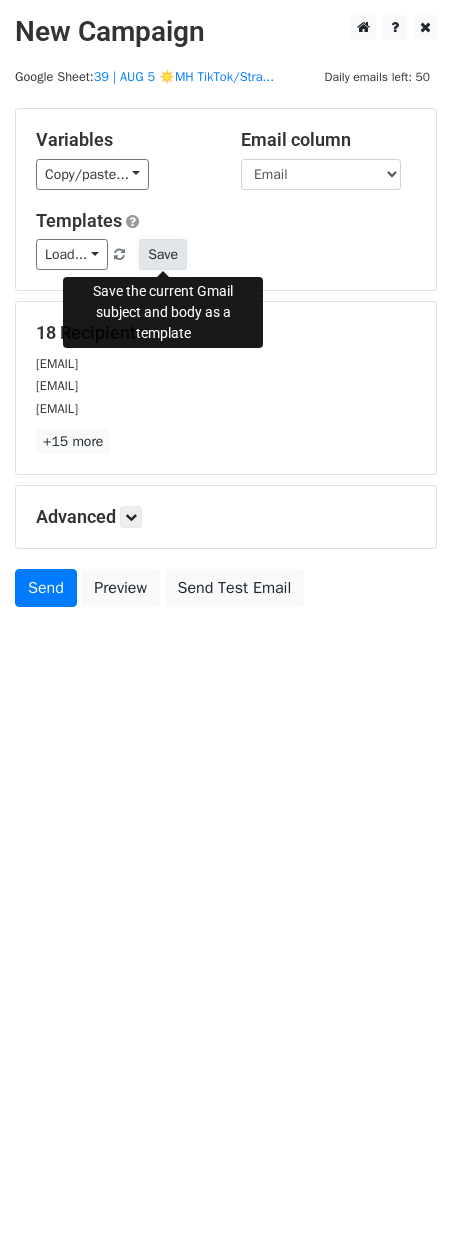 click on "Save" at bounding box center (163, 254) 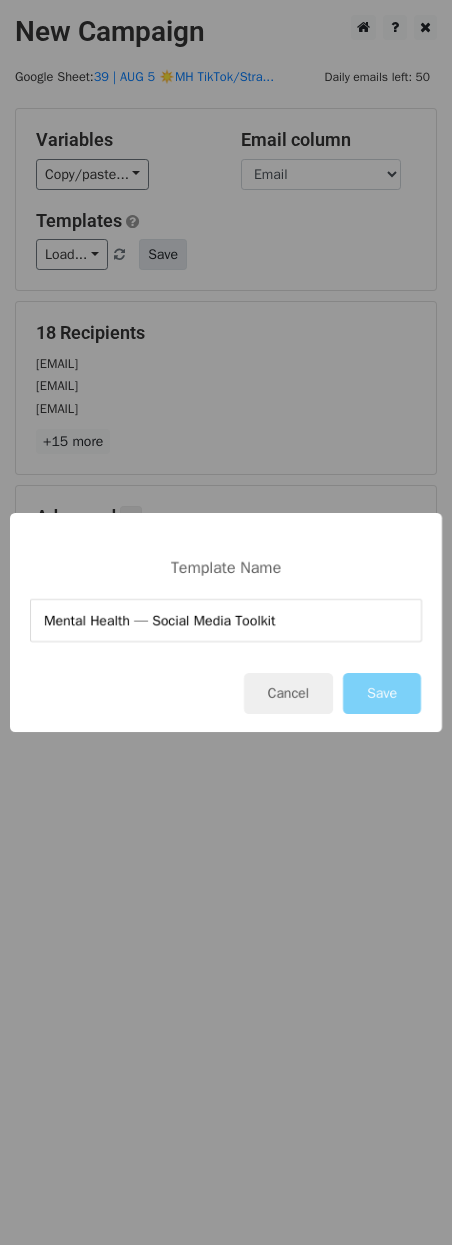 type on "Mental Health — Social Media Toolkit" 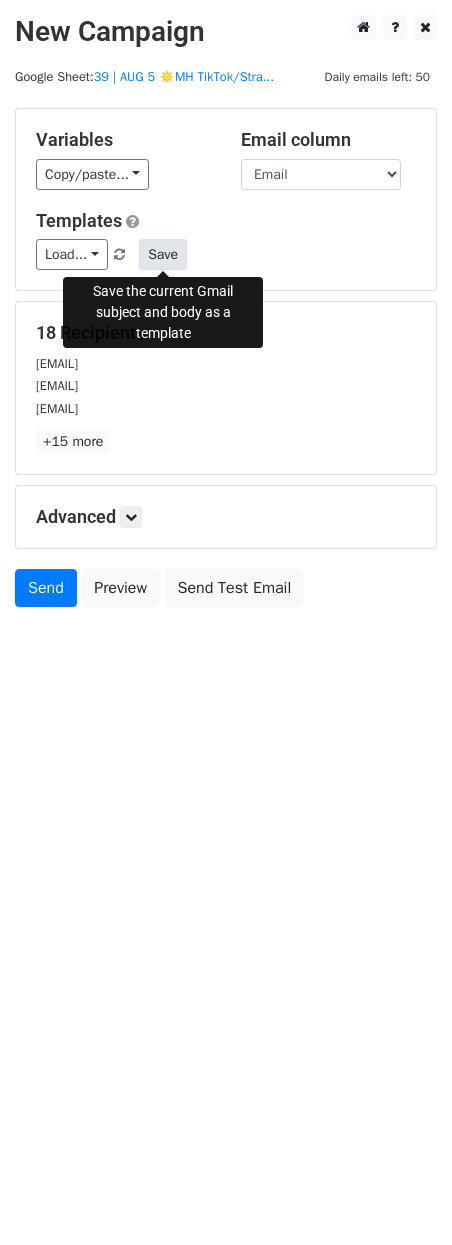 click on "Save" at bounding box center (163, 254) 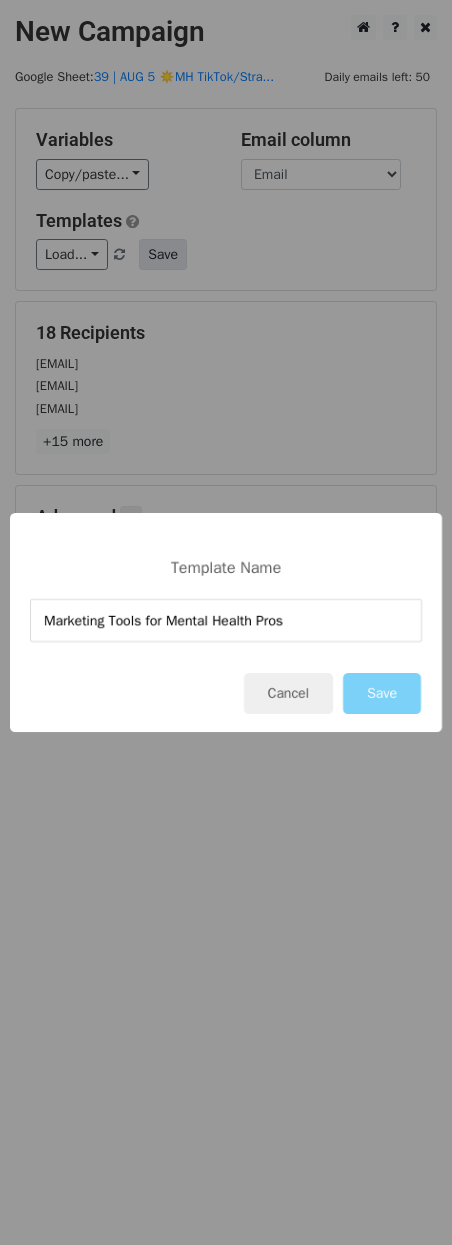 type on "Marketing Tools for Mental Health Pros" 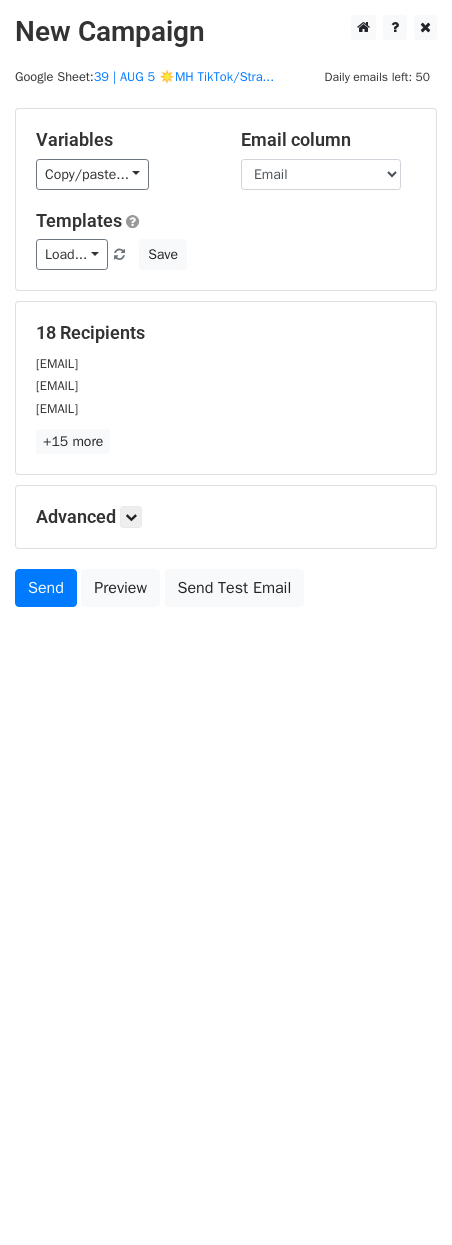 click on "Variables
Copy/paste...
{{Email}}
Email column
Email
Templates
Load...
Marketing Tools for Mental Health Pros
Mental Health — Social Media Toolkit
22
1
2
1
Mental Health Marketing Guide
Mental Health Marketing Growth
Marketing for Psychotherapists
Psychotherapy Practice Marketing Plan
Mental Health Marketing Guide
Mental Health Practice Marketing
Psychology/Psychiatry Marketing Plan
Psychology/Psychiatry Marketing Guide
Mental Health Marketing Plan
Marketing for Mental Health Providers
Marketing Checklist for Nutritionists
Marketing Checklist for Nutrition Providers
Marketing Guide for Wellness Providers
Growth Strategies for Wellness Providers
Save" at bounding box center [226, 199] 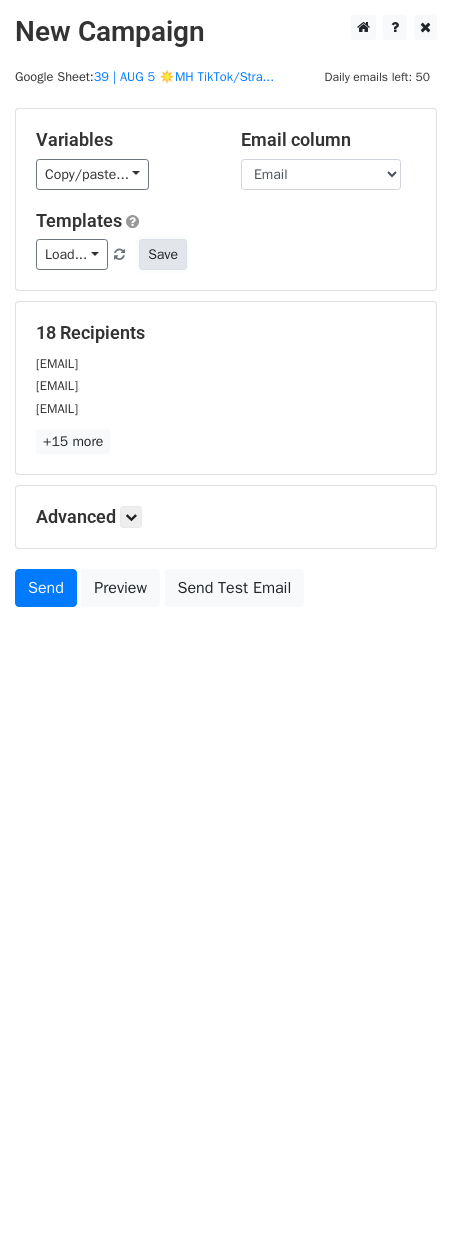 click on "Save" at bounding box center (163, 254) 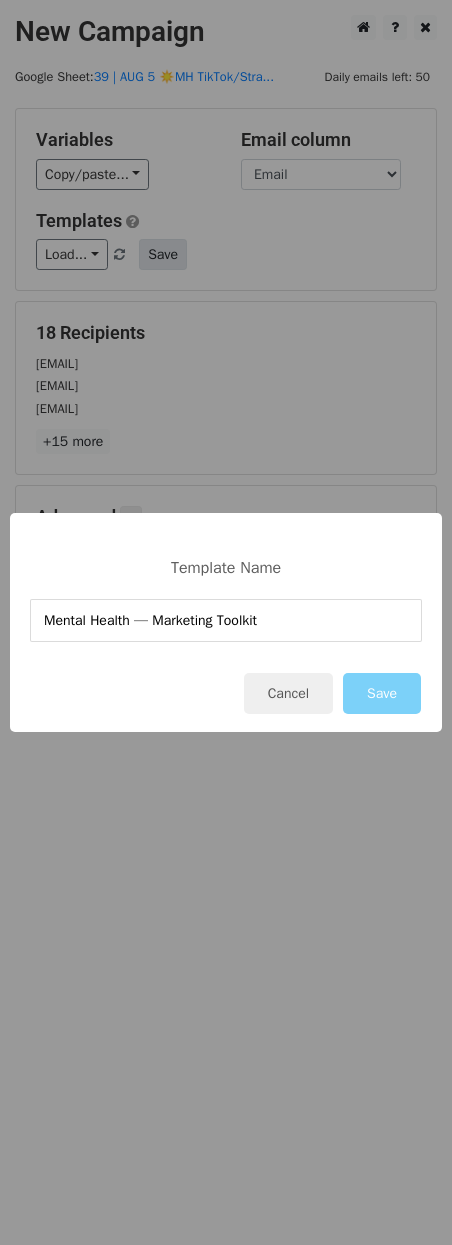 type on "Mental Health — Marketing Toolkit" 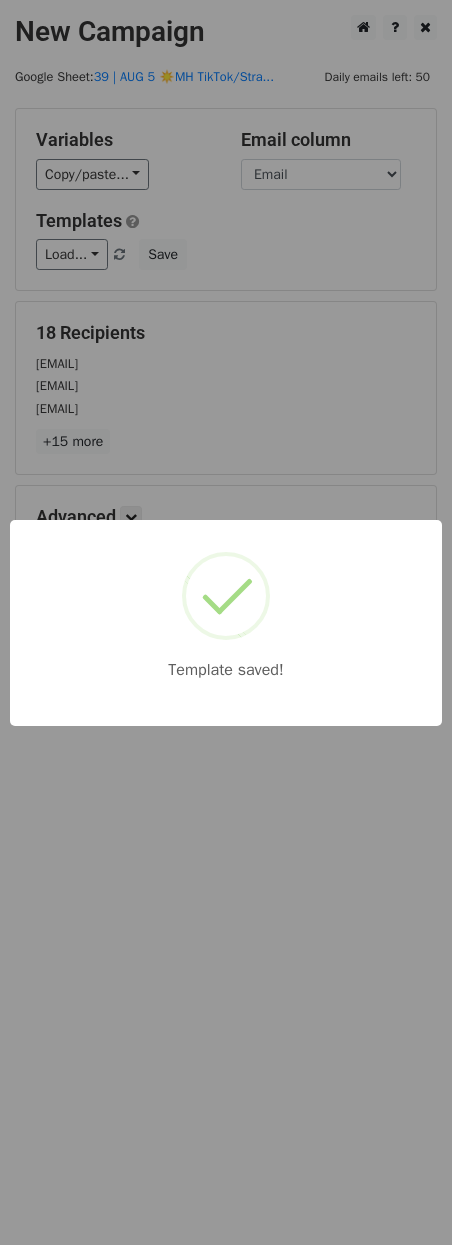 click on "Template saved!" at bounding box center [226, 622] 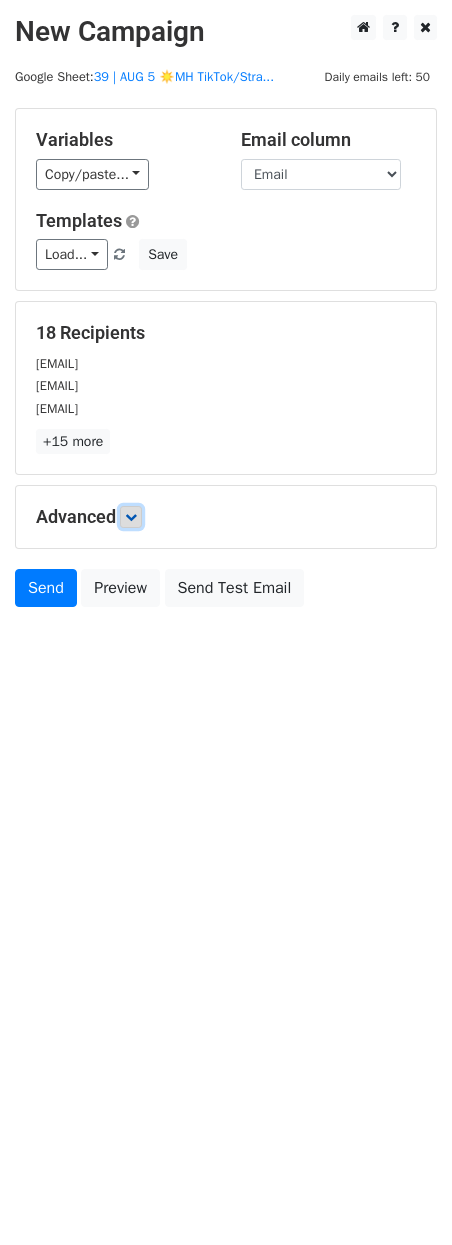 click at bounding box center [131, 517] 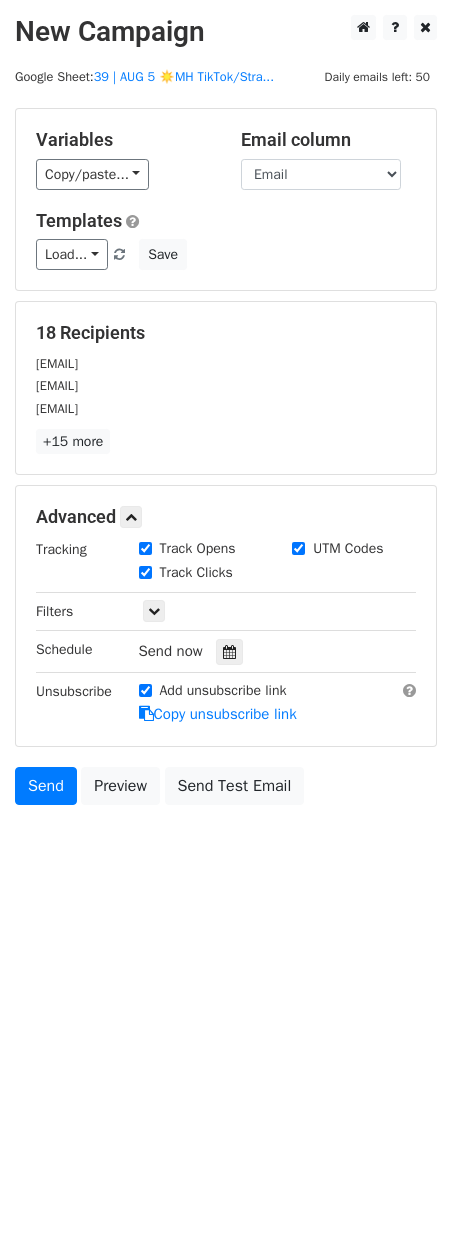 click on "Send now" at bounding box center (256, 651) 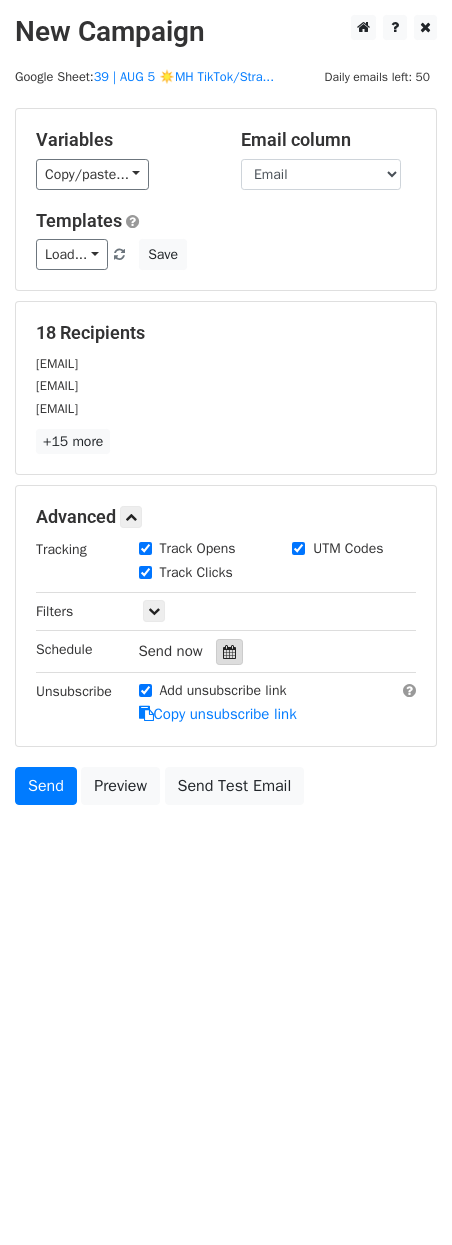 click at bounding box center (229, 652) 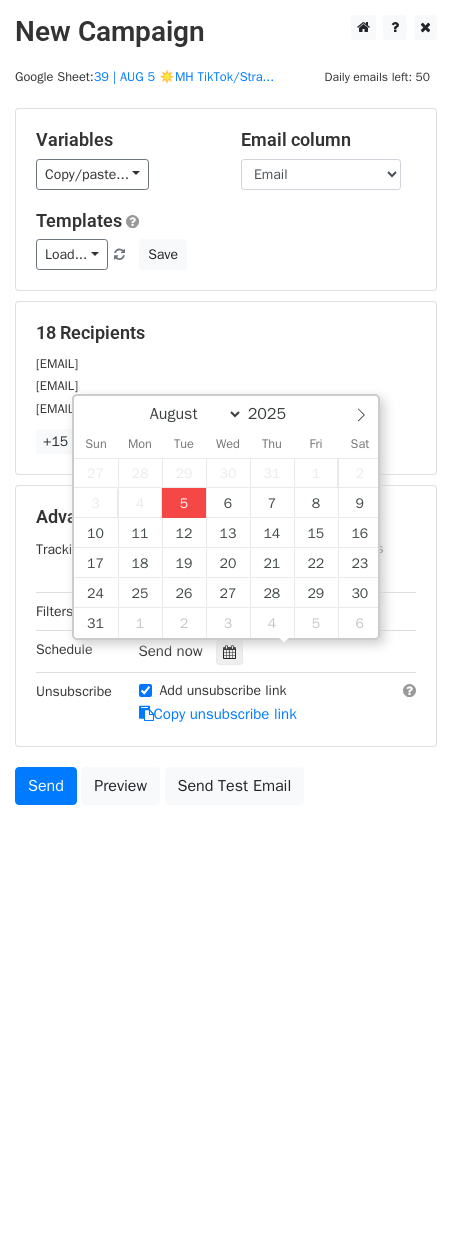 type on "2025-08-05 12:00" 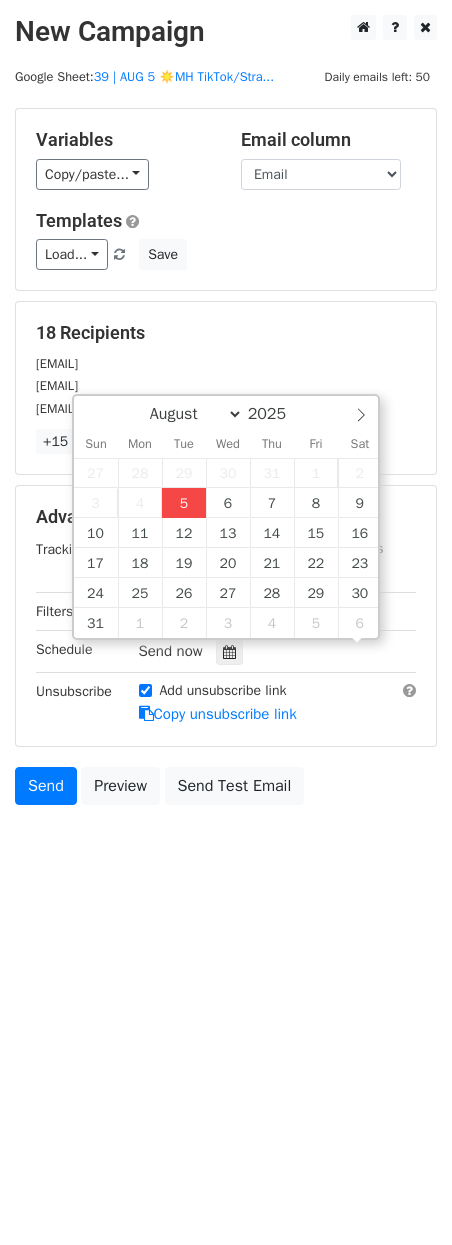scroll, scrollTop: 1, scrollLeft: 0, axis: vertical 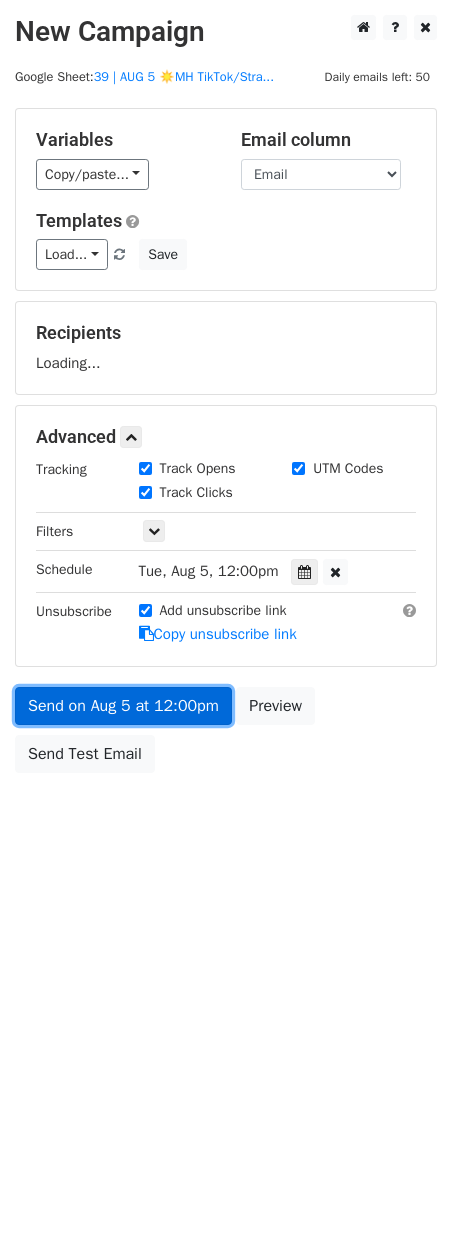 click on "Send on Aug 5 at 12:00pm" at bounding box center [123, 706] 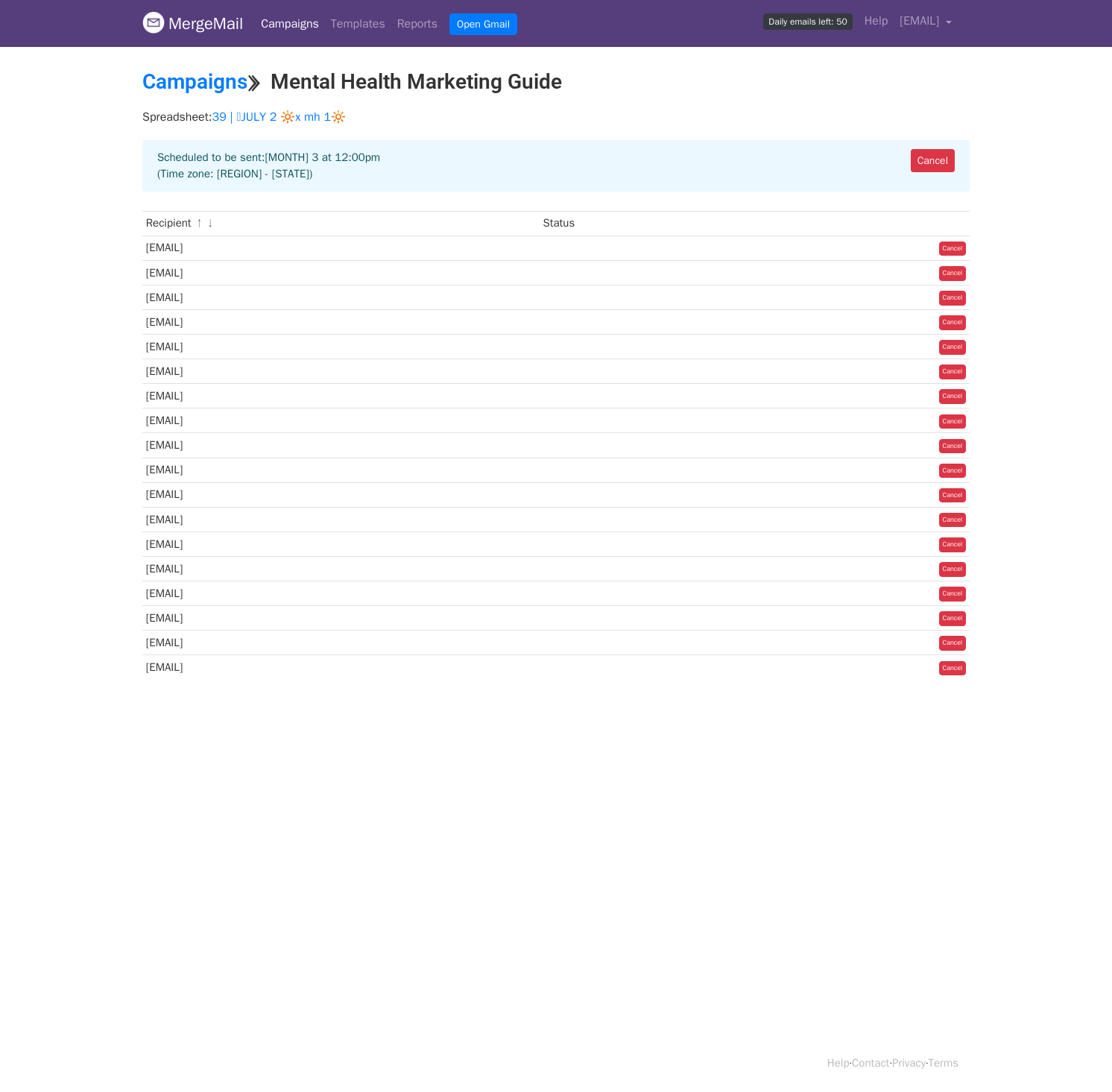 scroll, scrollTop: 0, scrollLeft: 0, axis: both 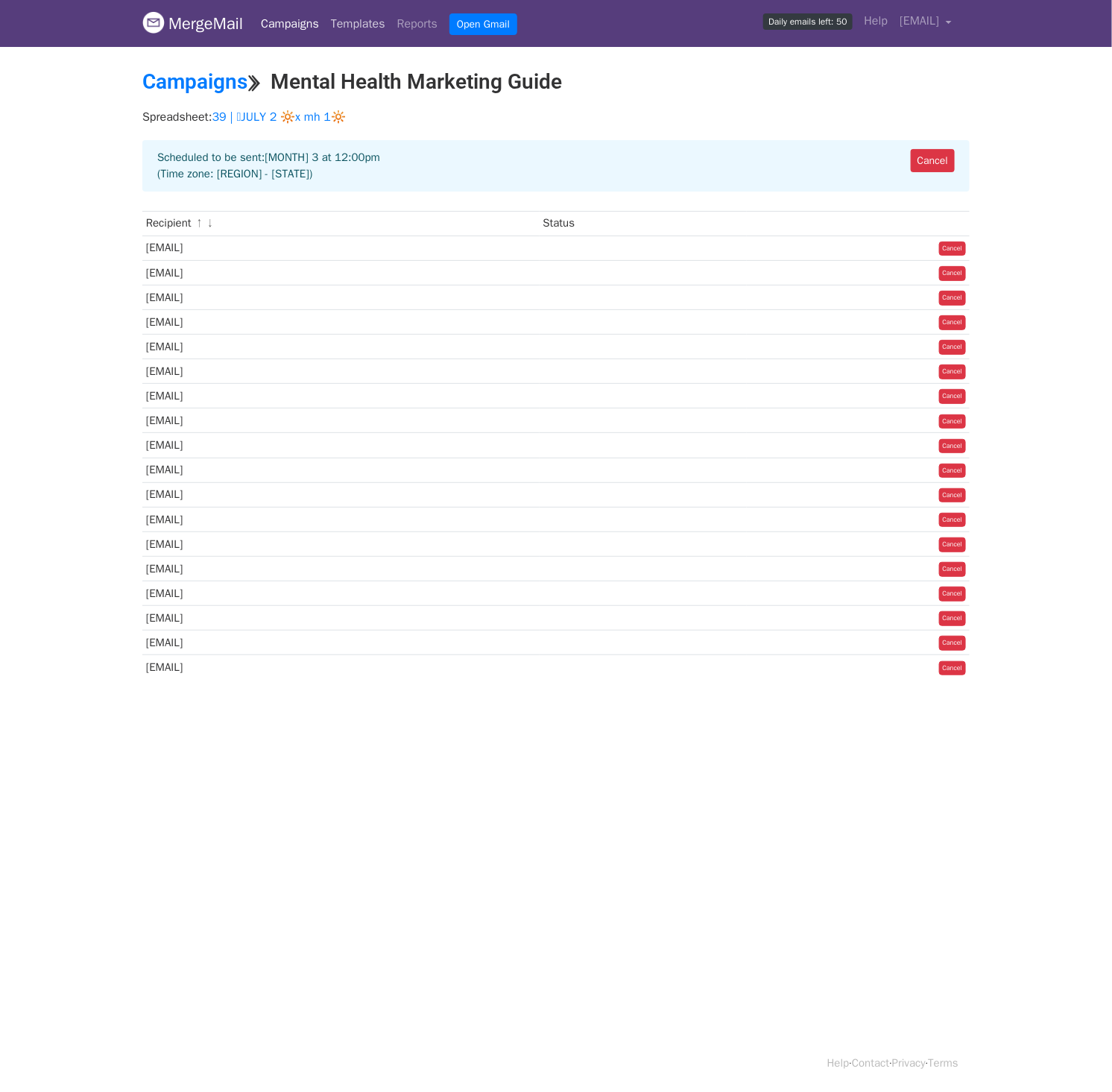 click on "Templates" at bounding box center (358, 24) 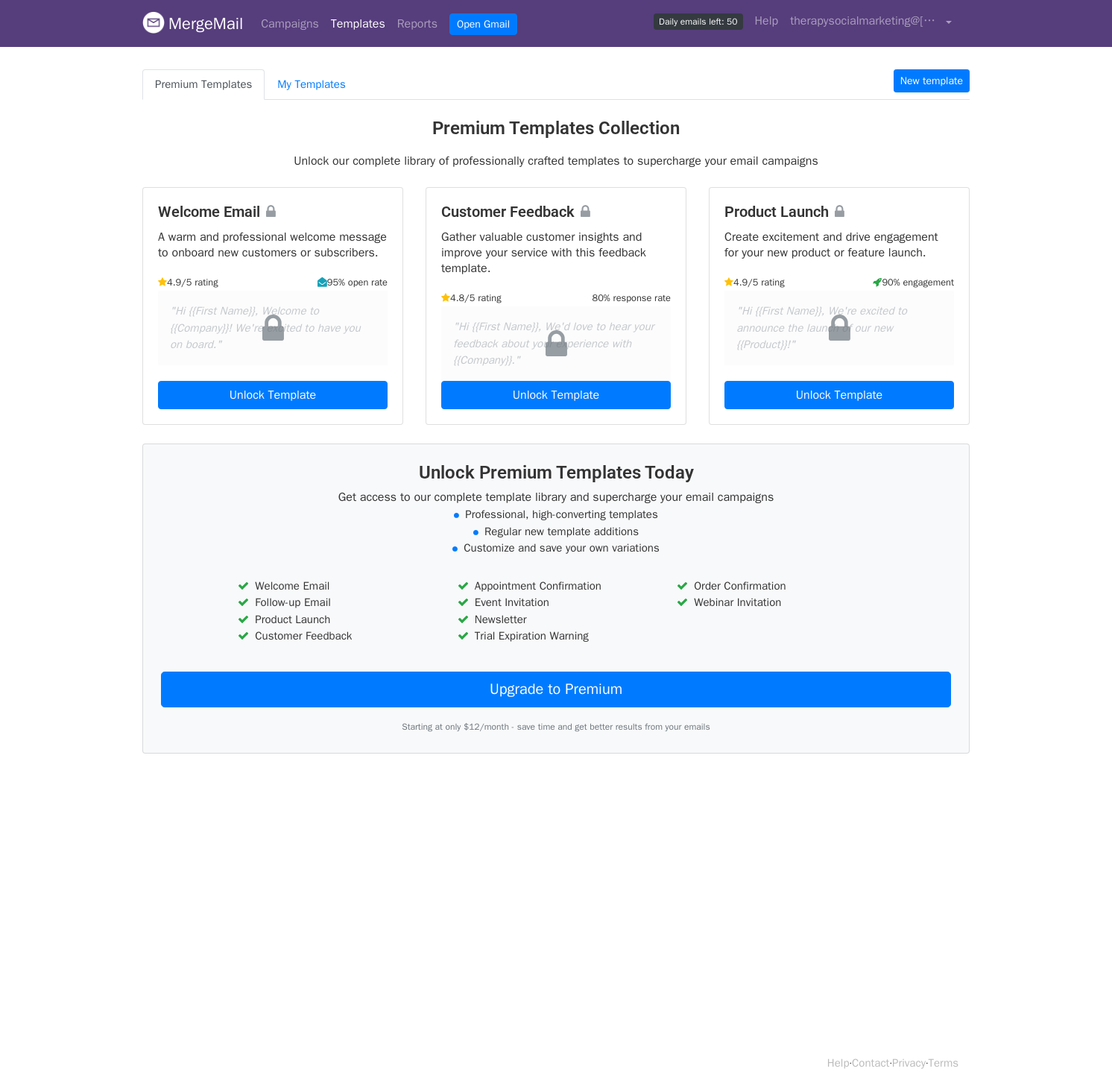 scroll, scrollTop: 0, scrollLeft: 0, axis: both 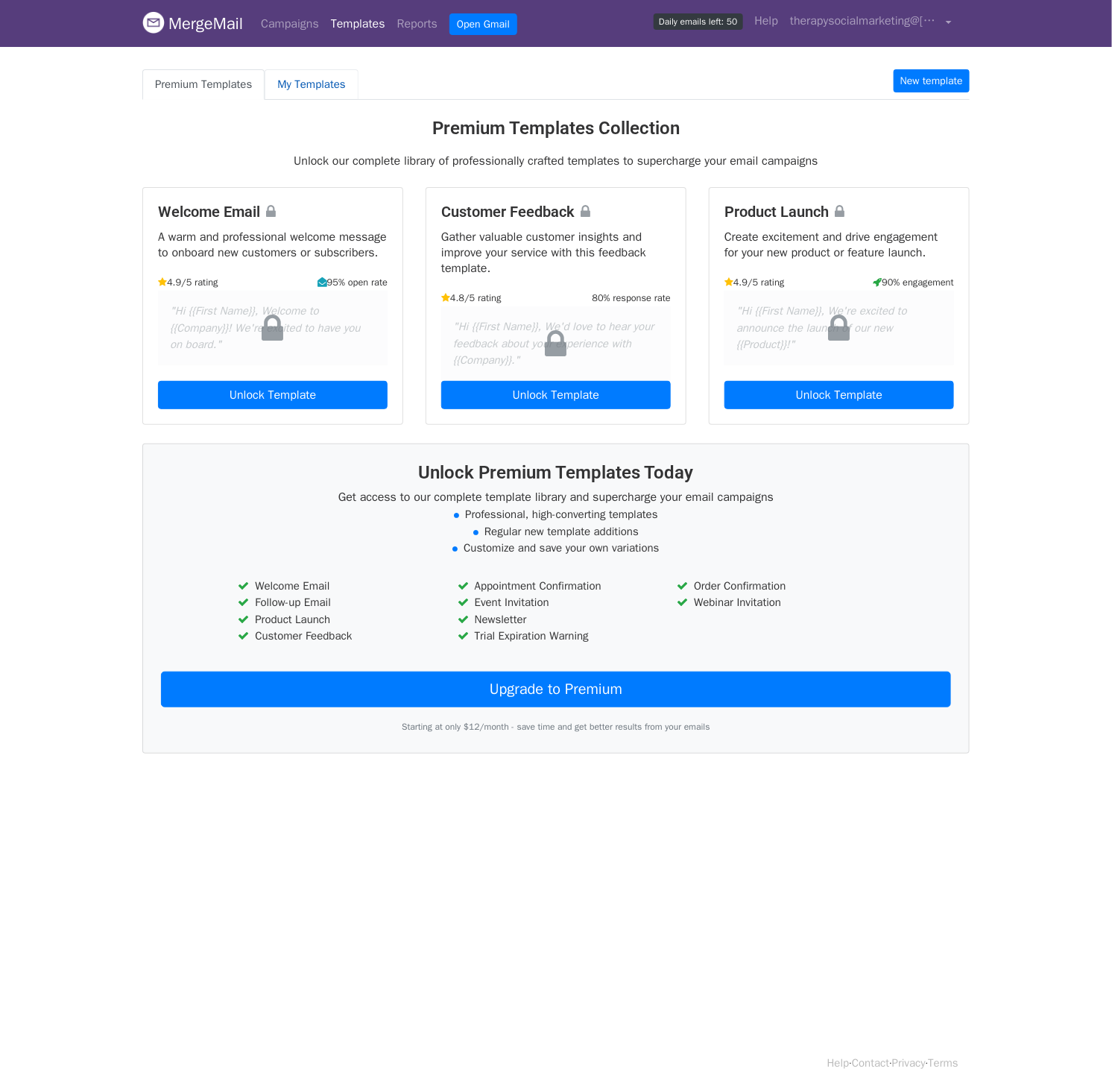 click on "My Templates" at bounding box center [311, 84] 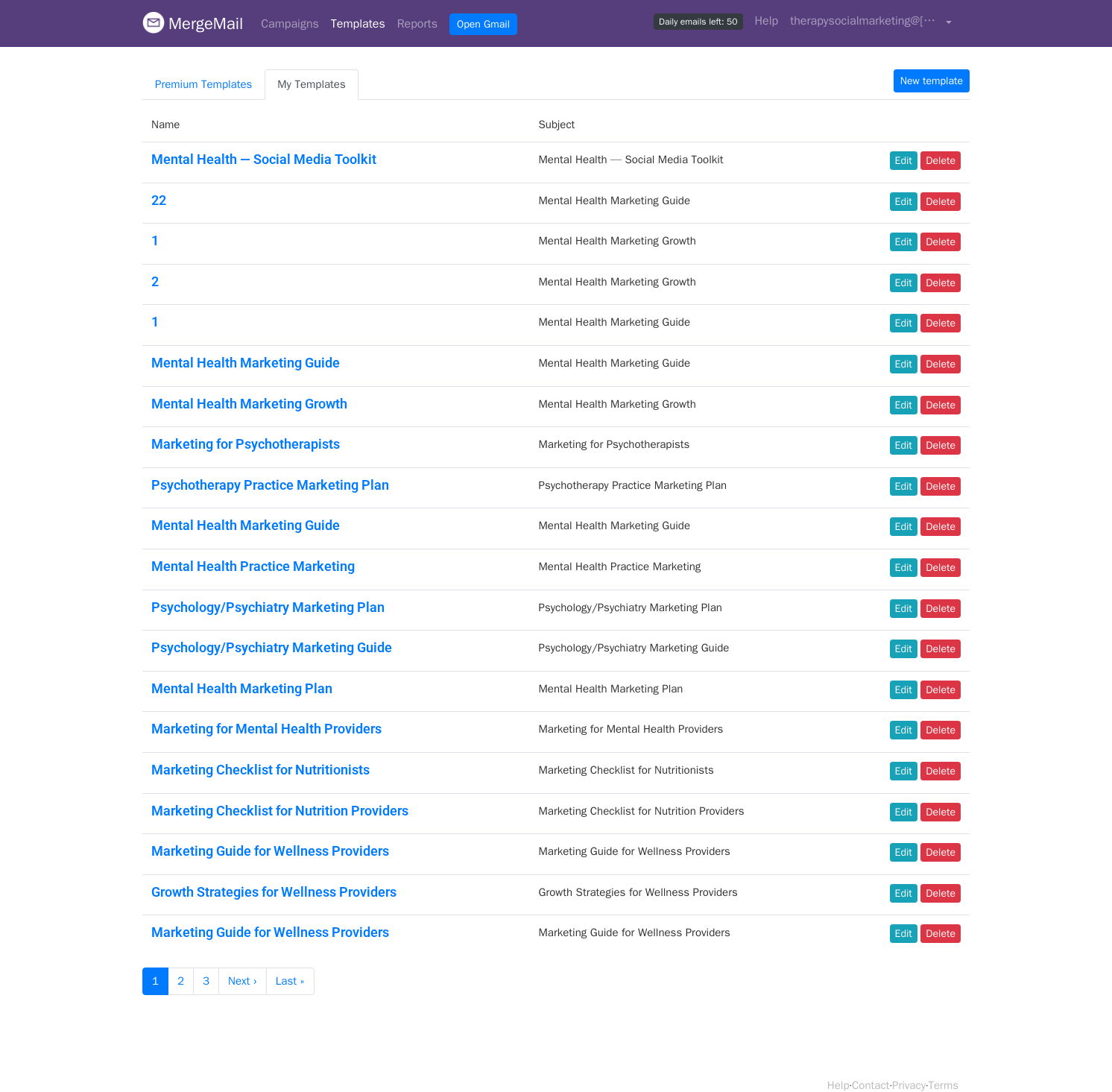 scroll, scrollTop: 0, scrollLeft: 0, axis: both 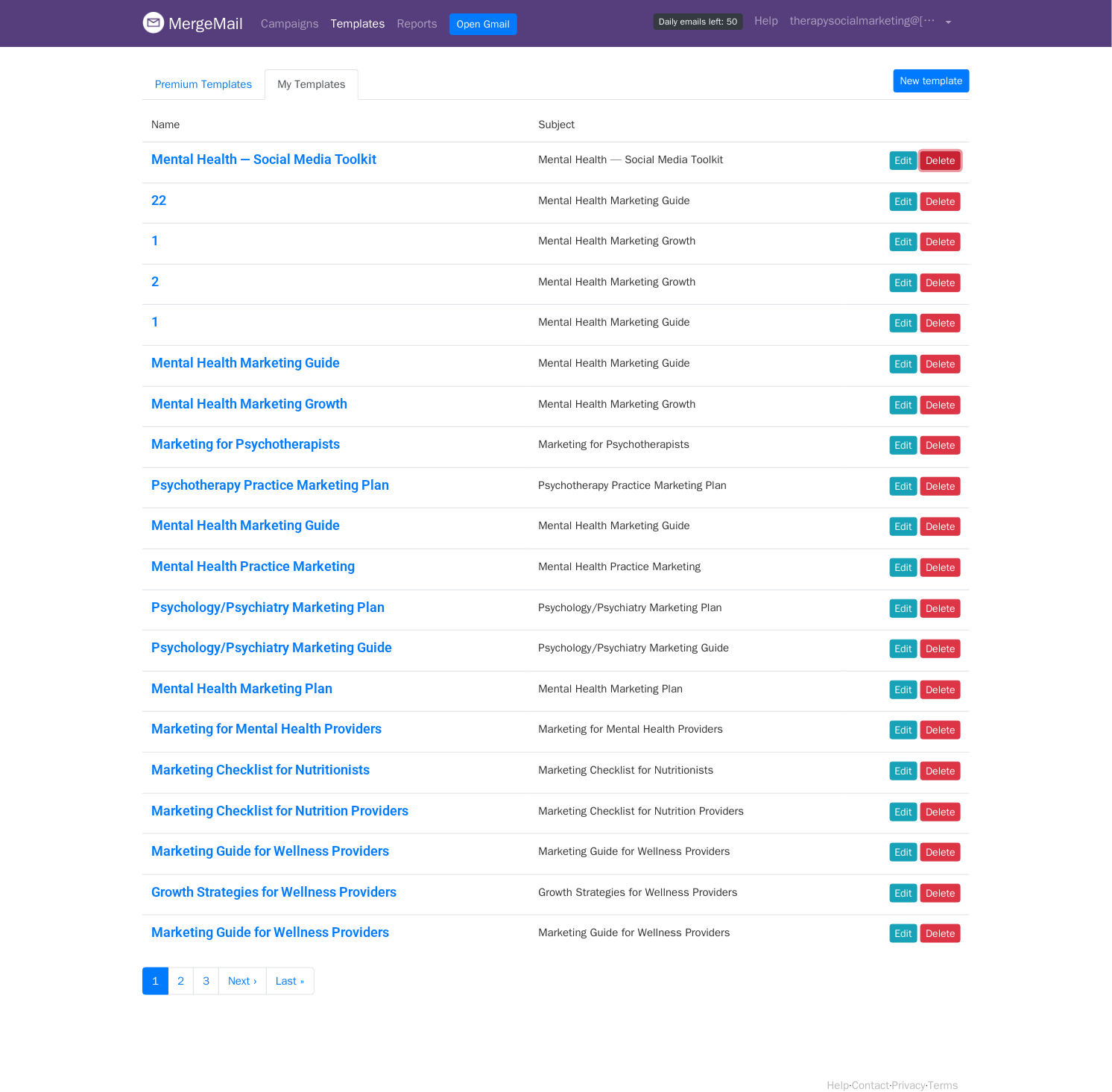 click on "Delete" at bounding box center [941, 160] 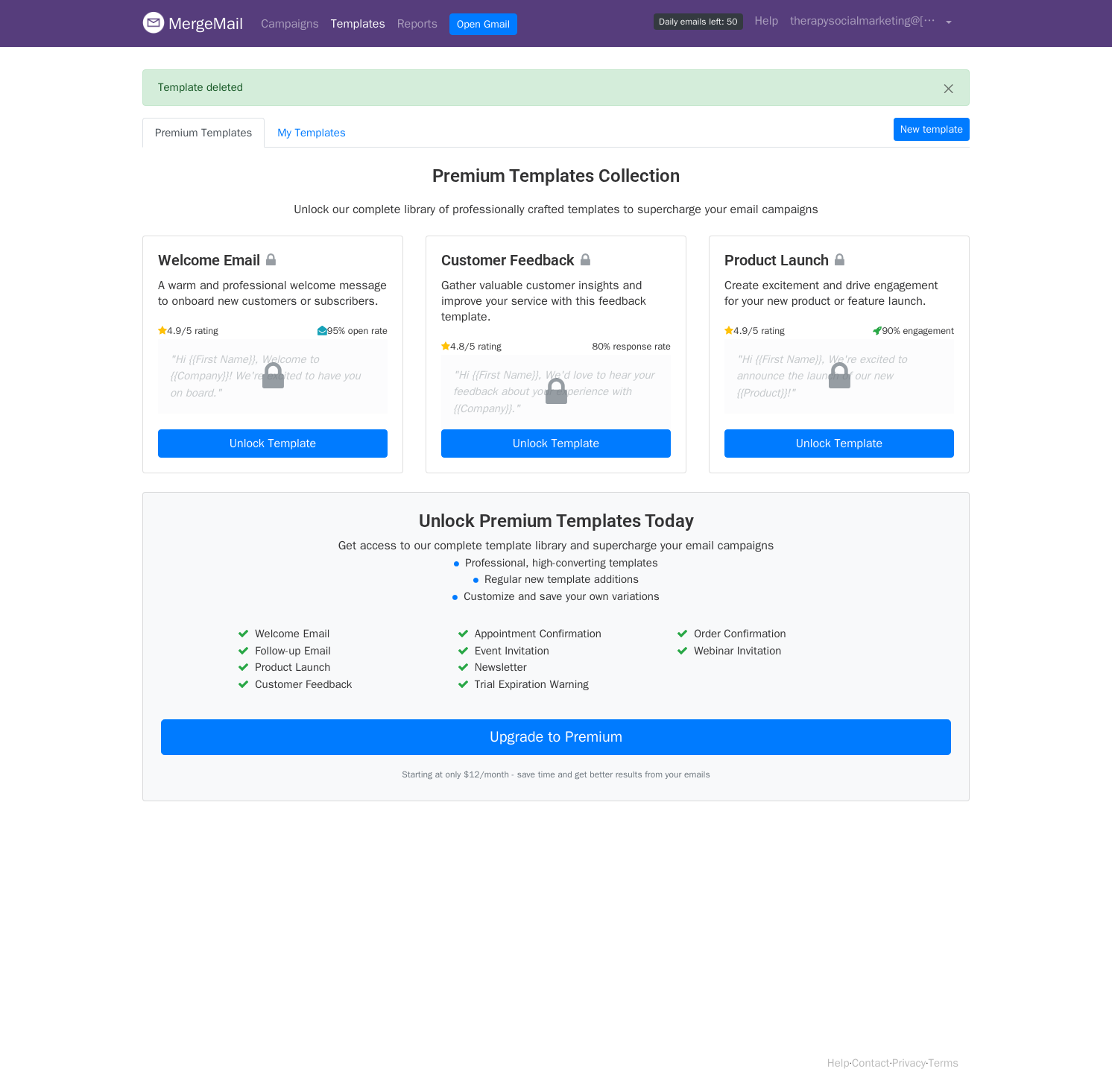 scroll, scrollTop: 0, scrollLeft: 0, axis: both 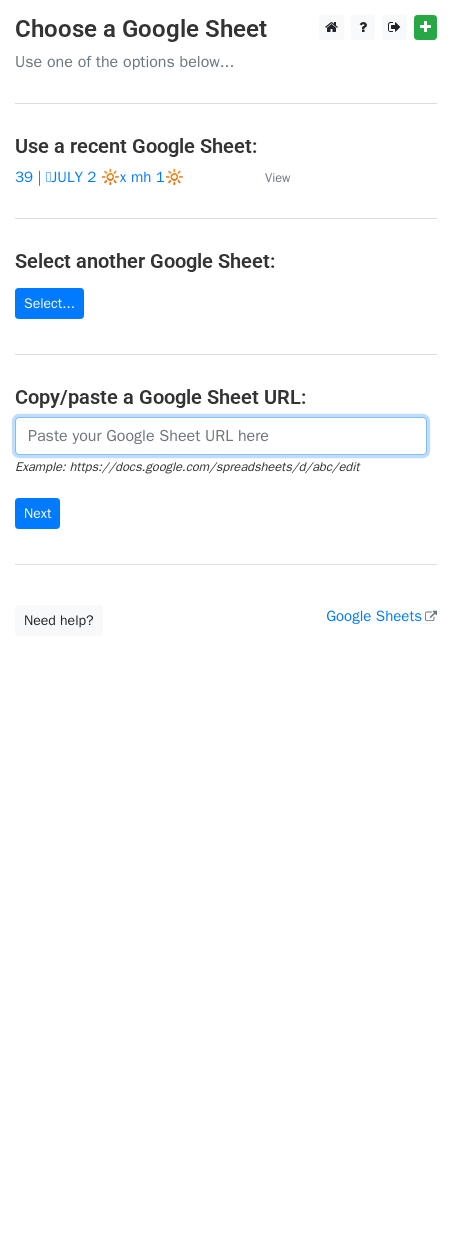 click at bounding box center [221, 436] 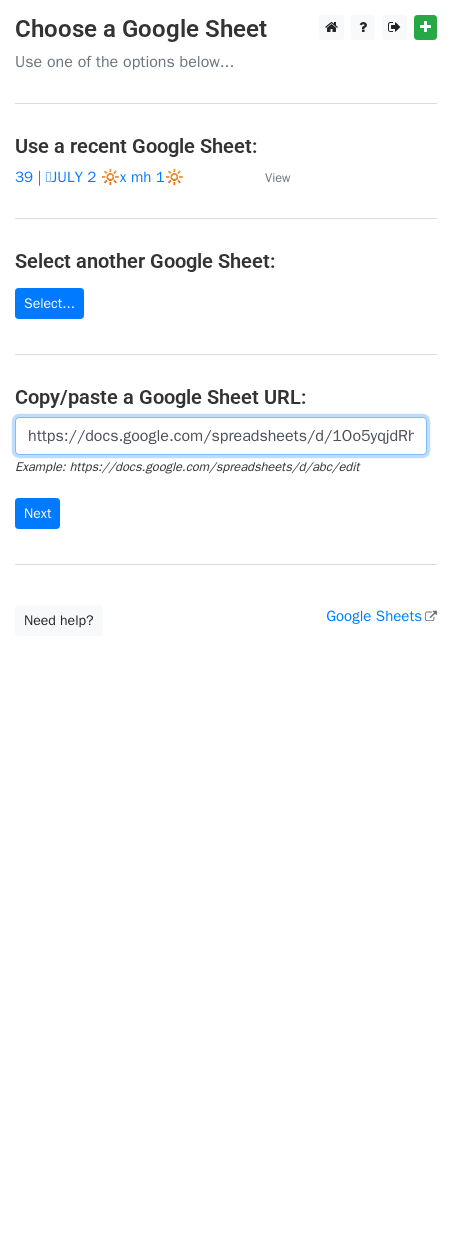 scroll, scrollTop: 0, scrollLeft: 637, axis: horizontal 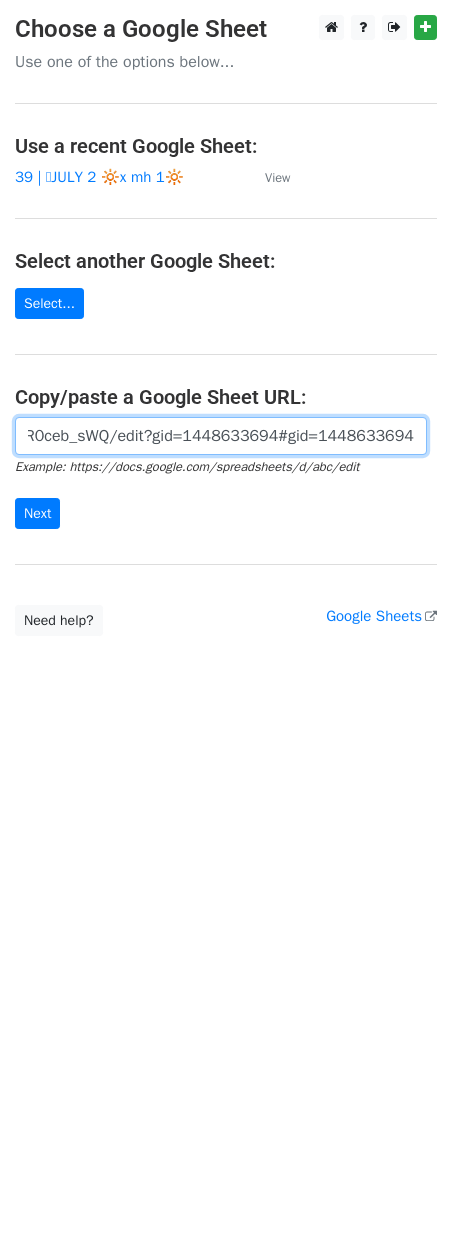 type on "https://docs.google.com/spreadsheets/d/1Oo5yqjdRhFwRy06x0x2oC86m1ONOwMjUl7R0ceb_sWQ/edit?gid=1448633694#gid=1448633694" 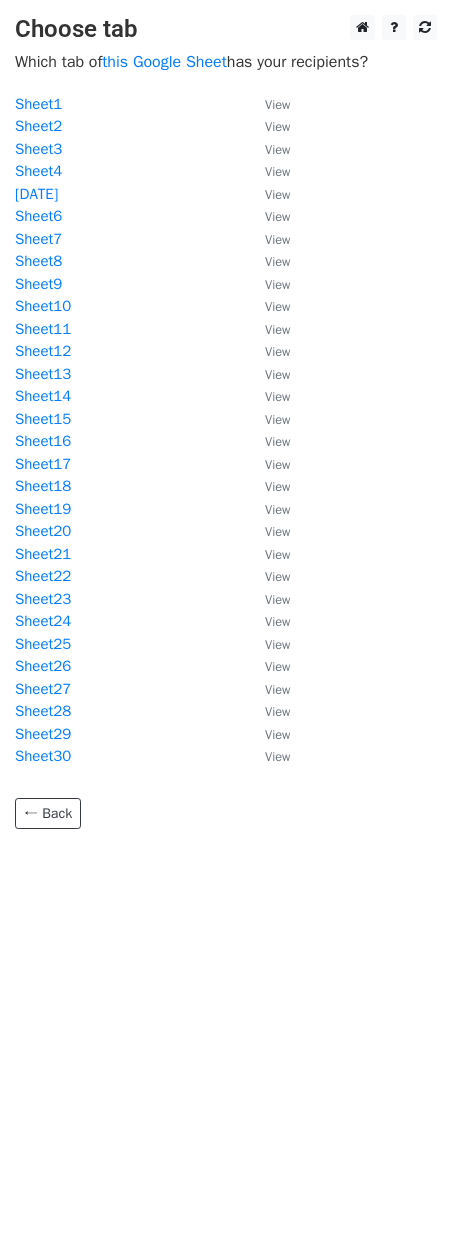 scroll, scrollTop: 0, scrollLeft: 0, axis: both 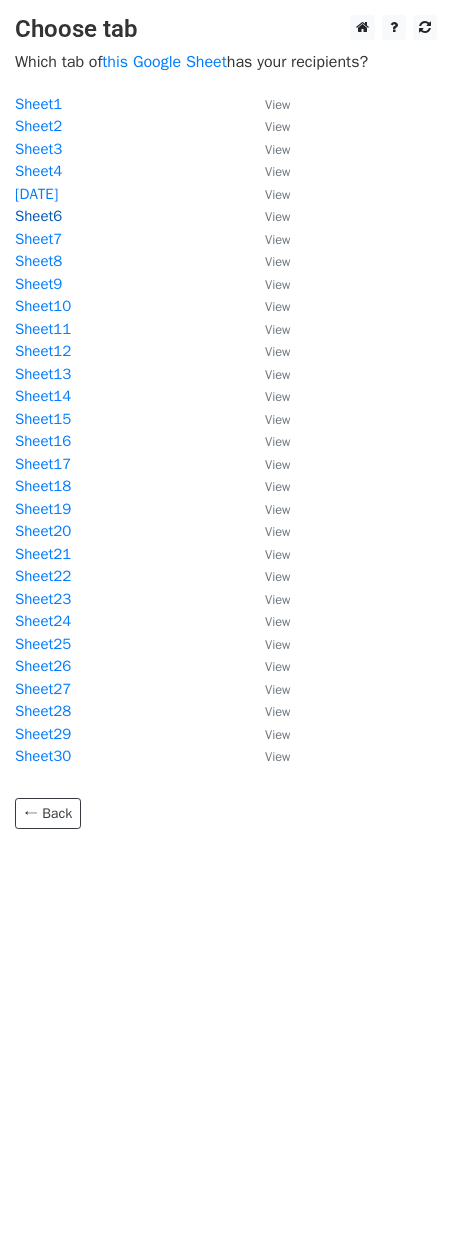 click on "Sheet6" at bounding box center (38, 216) 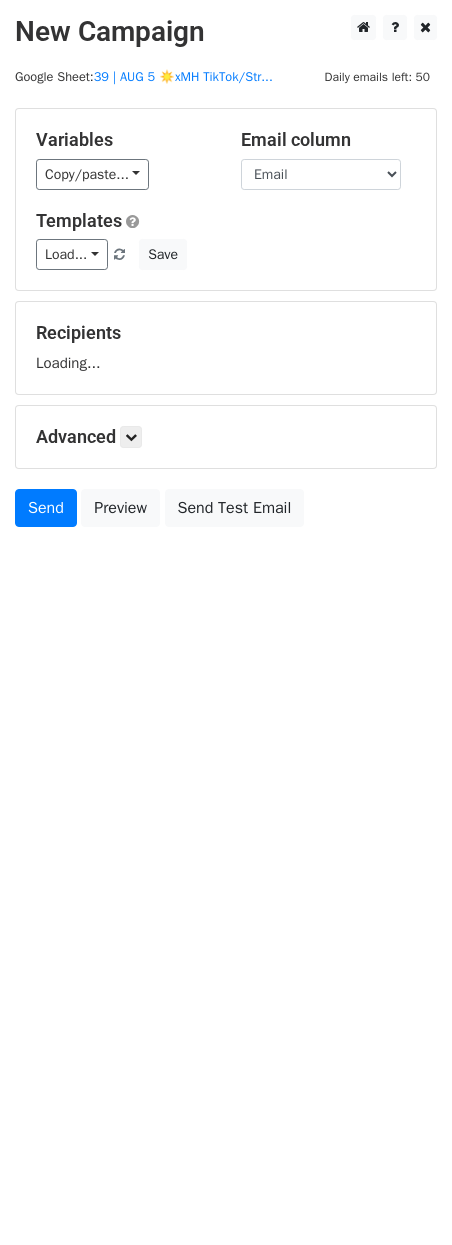 scroll, scrollTop: 0, scrollLeft: 0, axis: both 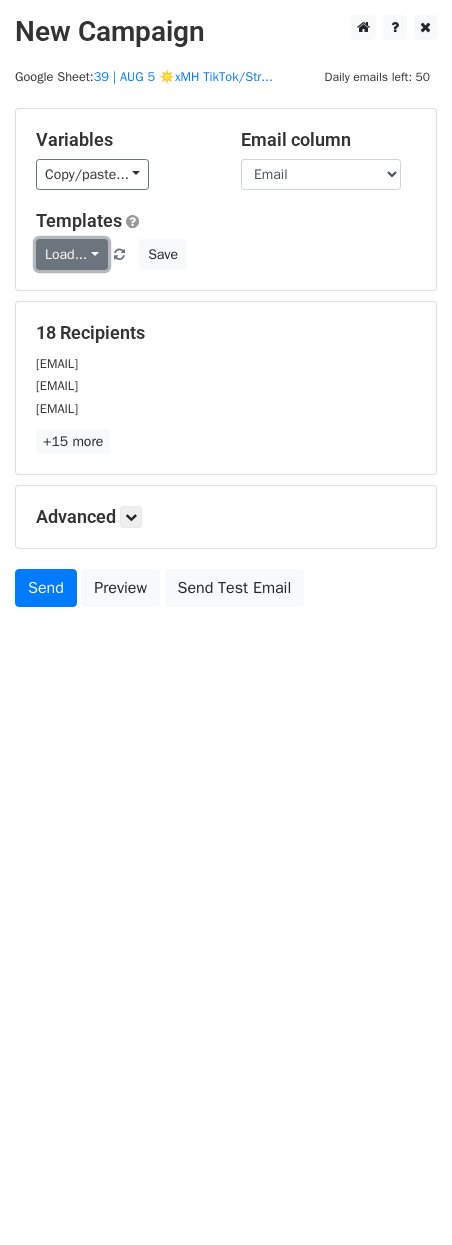 click on "Load..." at bounding box center [72, 254] 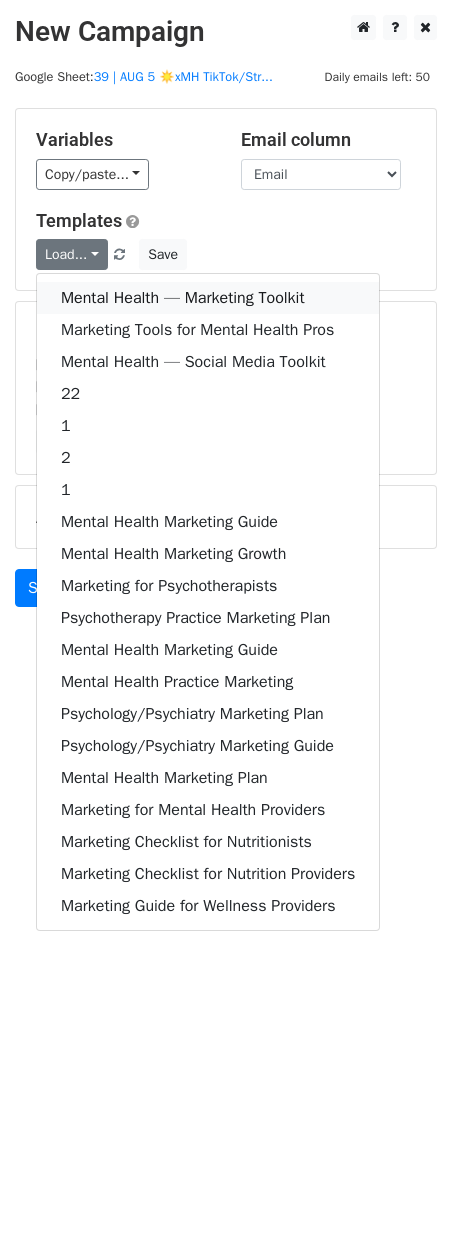click on "Mental Health — Marketing Toolkit" at bounding box center (208, 298) 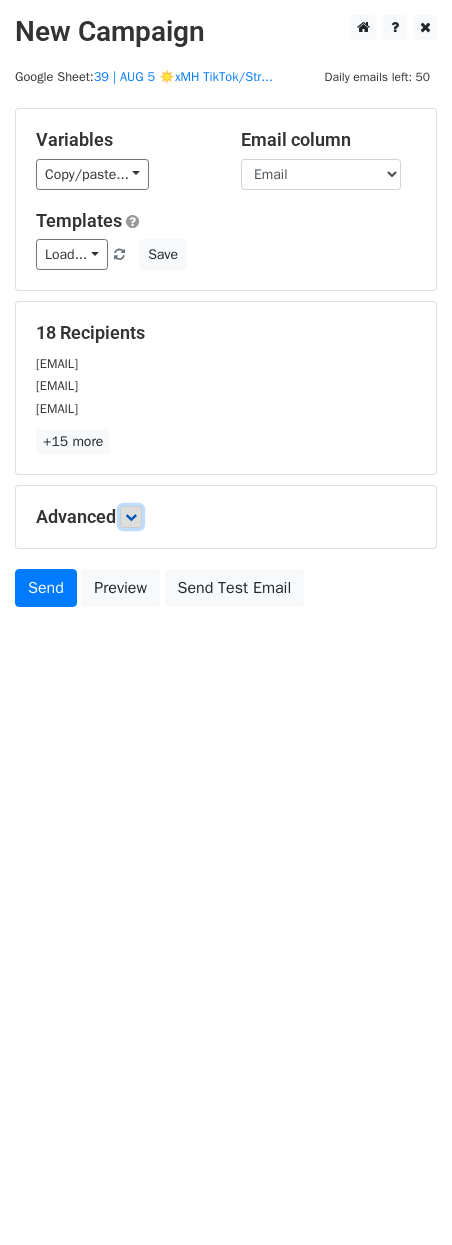click at bounding box center (131, 517) 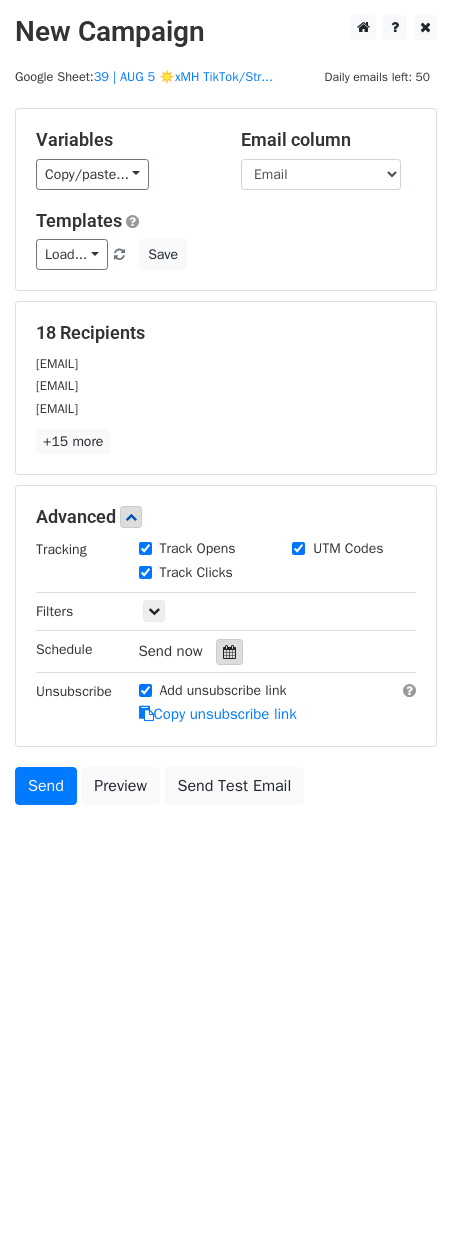 click at bounding box center (229, 652) 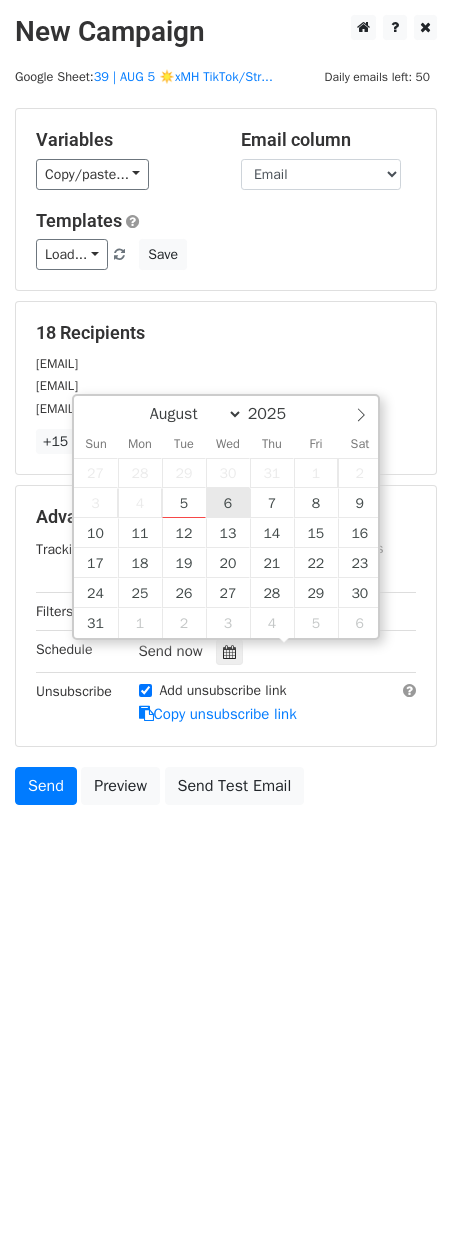 type on "2025-08-06 12:00" 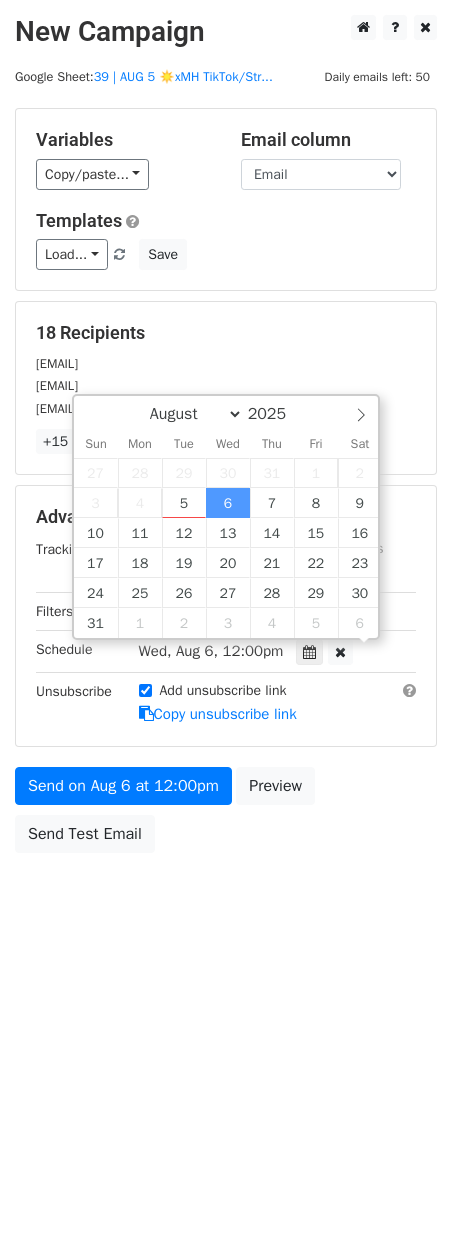scroll, scrollTop: 1, scrollLeft: 0, axis: vertical 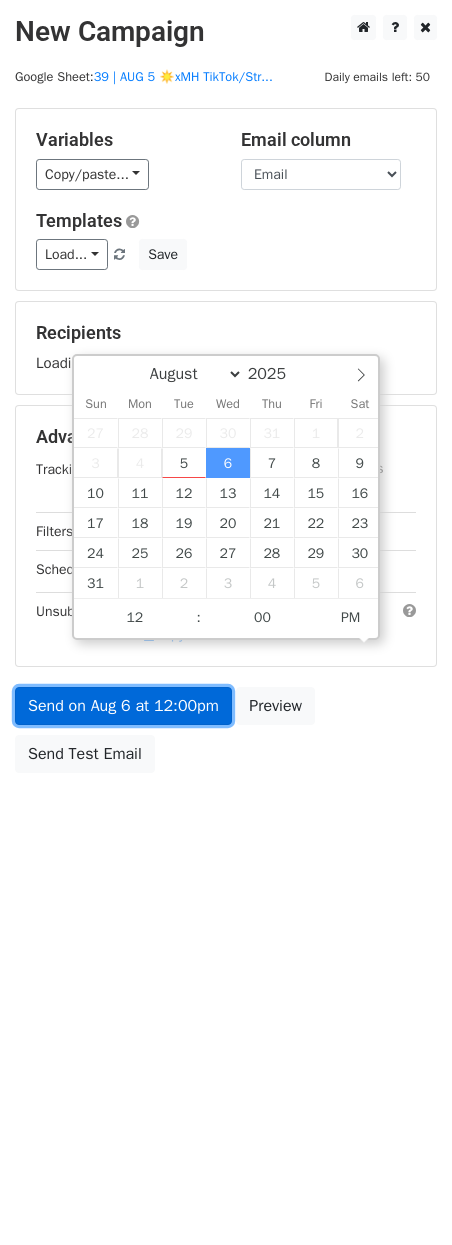 click on "Send on Aug 6 at 12:00pm" at bounding box center [123, 706] 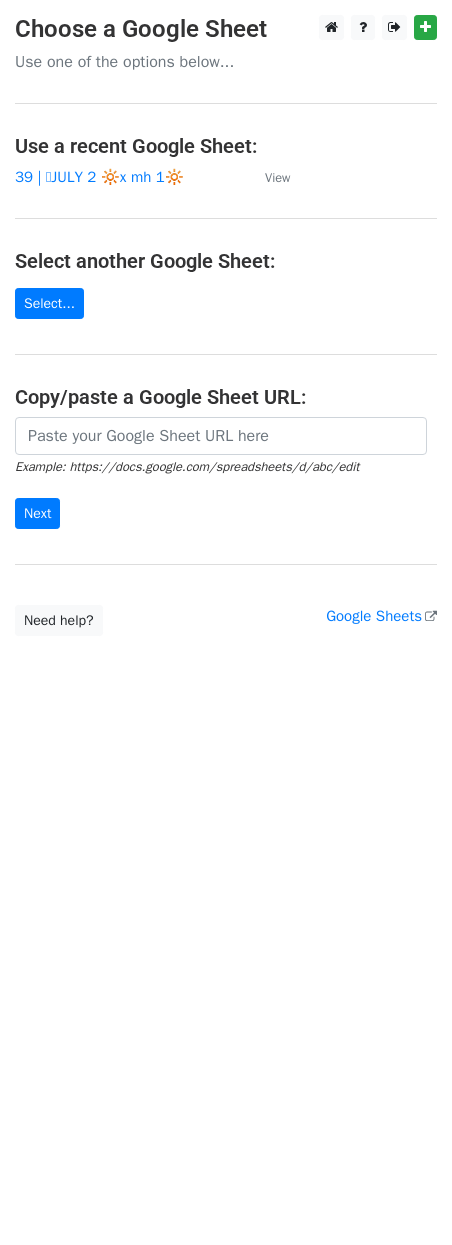 scroll, scrollTop: 0, scrollLeft: 0, axis: both 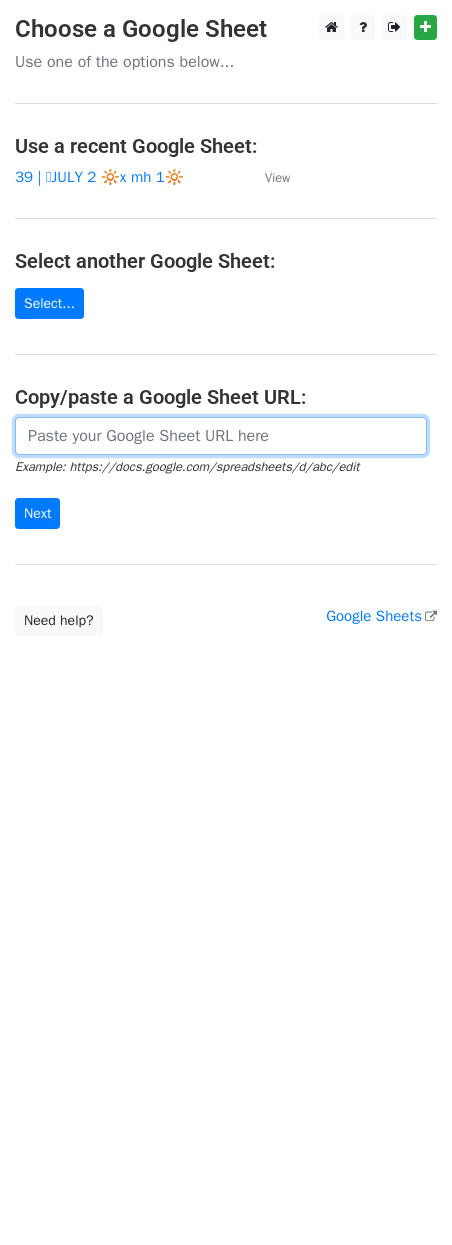 click at bounding box center (221, 436) 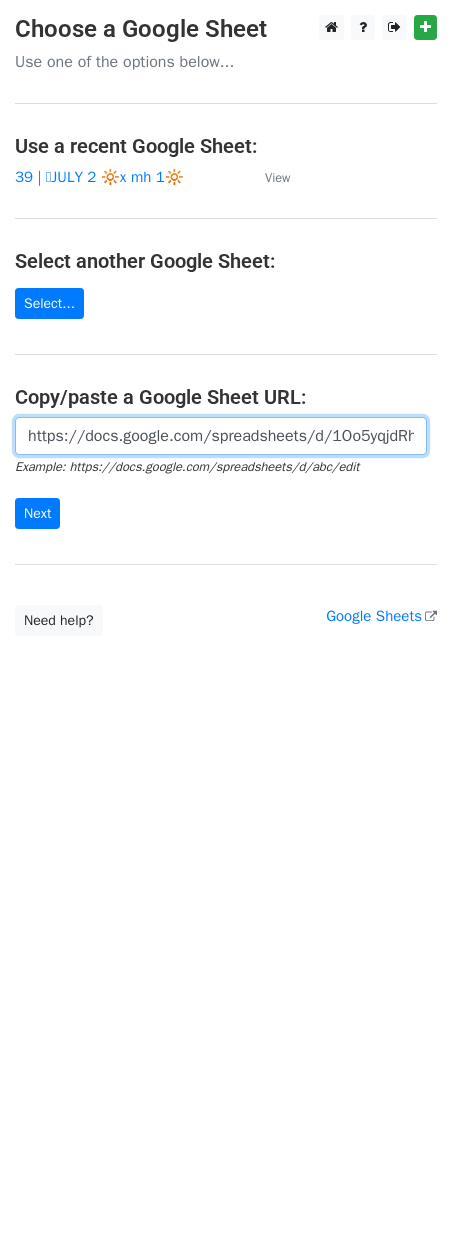 scroll, scrollTop: 0, scrollLeft: 637, axis: horizontal 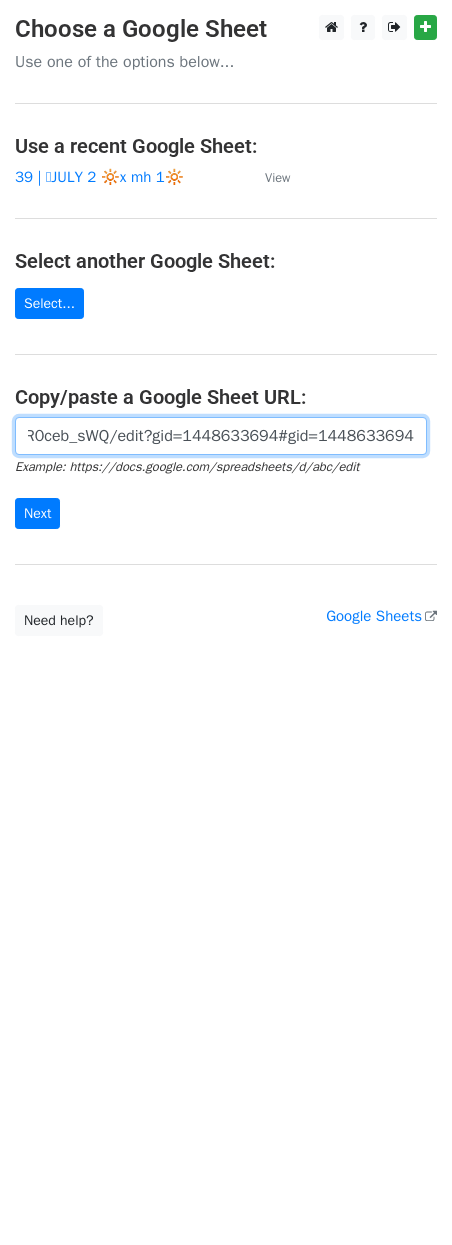 type on "https://docs.google.com/spreadsheets/d/1Oo5yqjdRhFwRy06x0x2oC86m1ONOwMjUl7R0ceb_sWQ/edit?gid=1448633694#gid=1448633694" 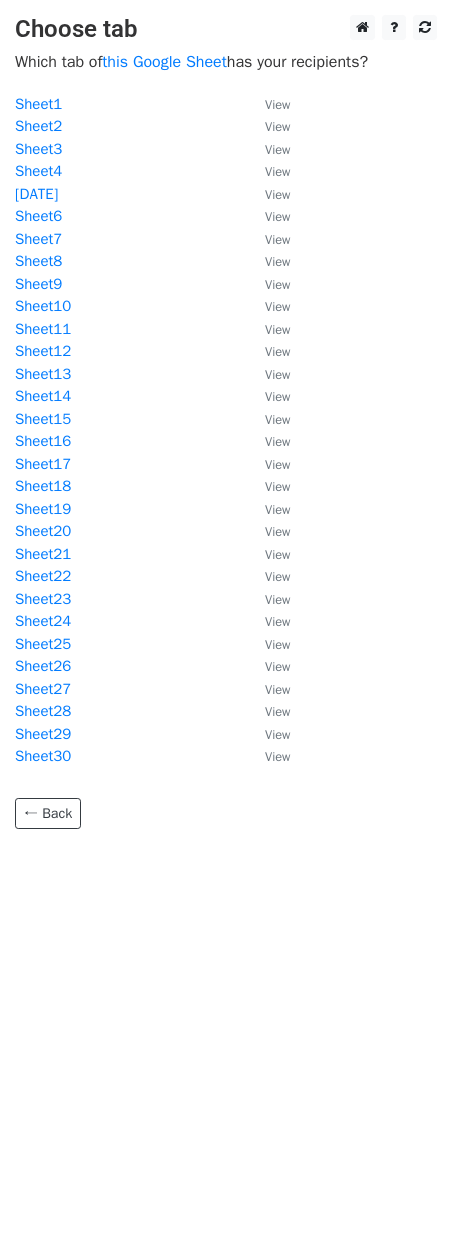 scroll, scrollTop: 0, scrollLeft: 0, axis: both 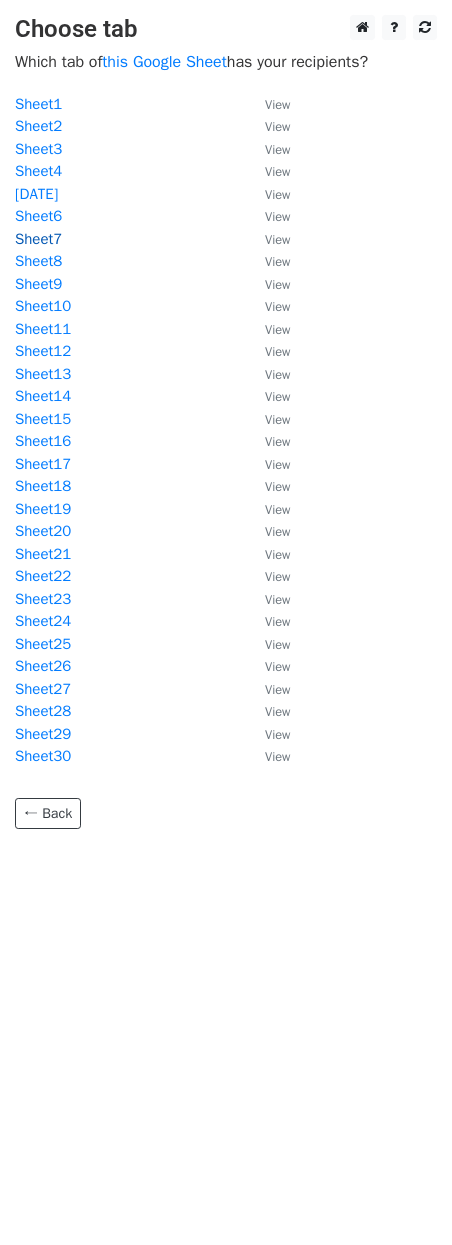 click on "Sheet7" at bounding box center [38, 239] 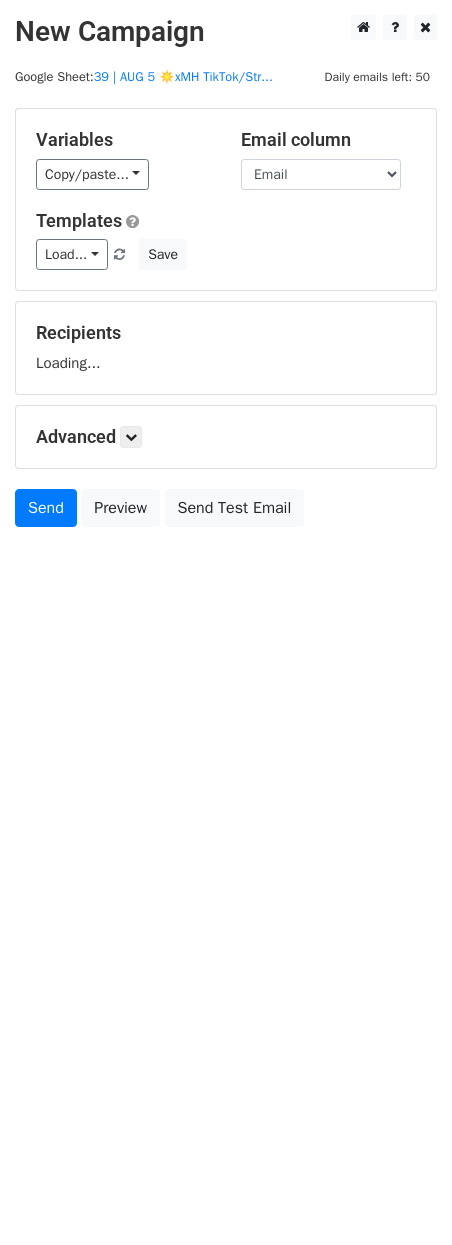 scroll, scrollTop: 0, scrollLeft: 0, axis: both 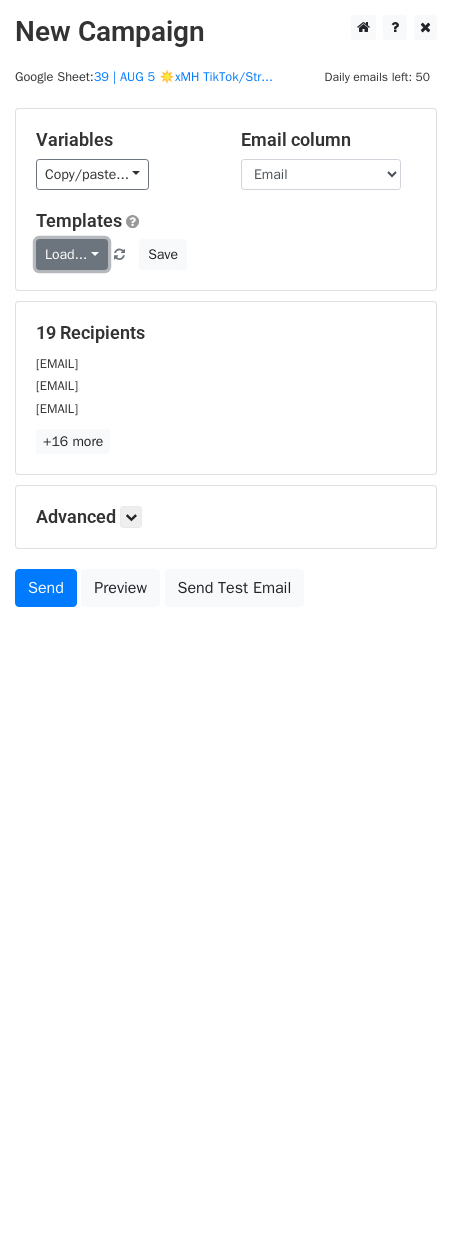 click on "Load..." at bounding box center [72, 254] 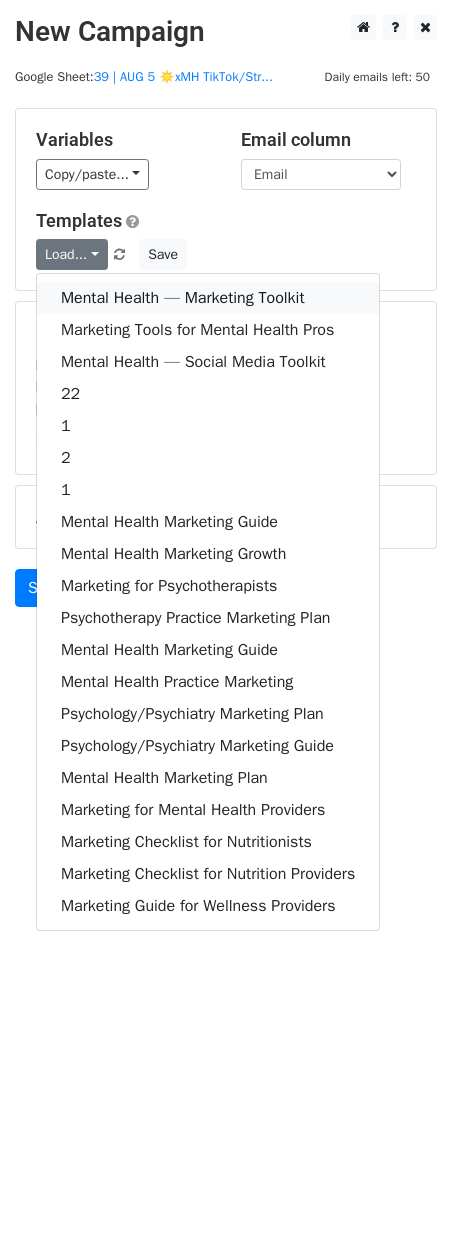 click on "Mental Health — Marketing Toolkit" at bounding box center [208, 298] 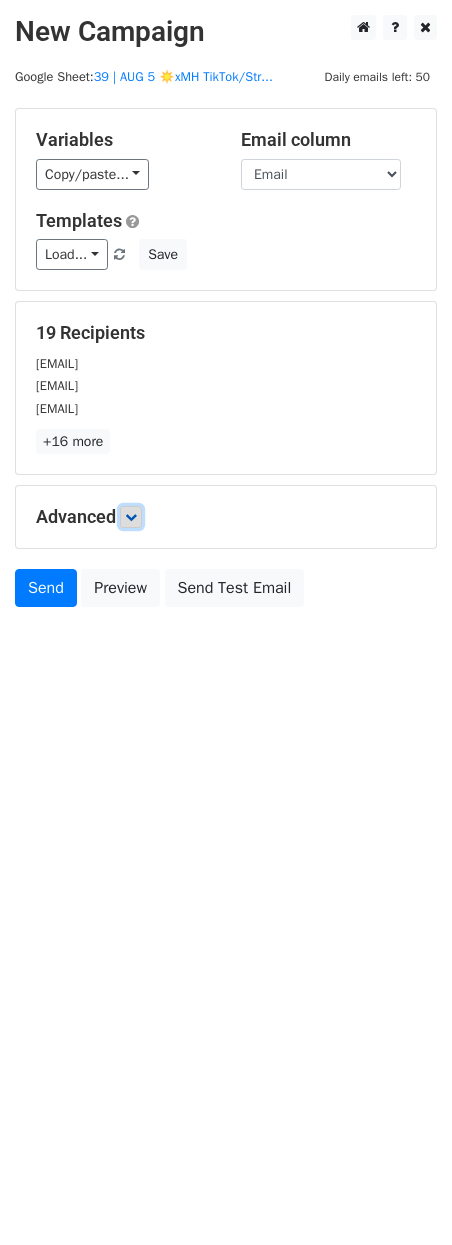 click at bounding box center (131, 517) 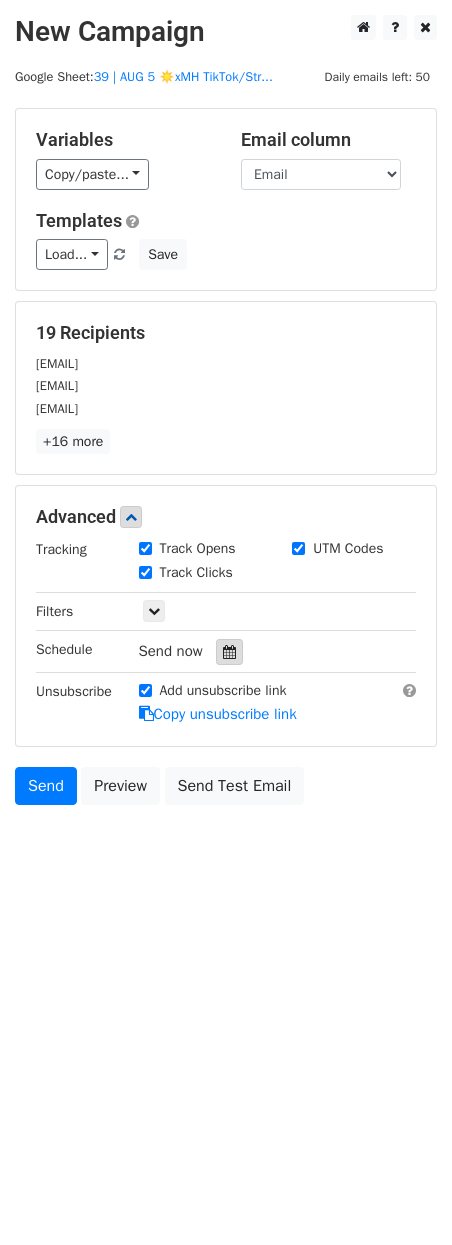 click at bounding box center [229, 652] 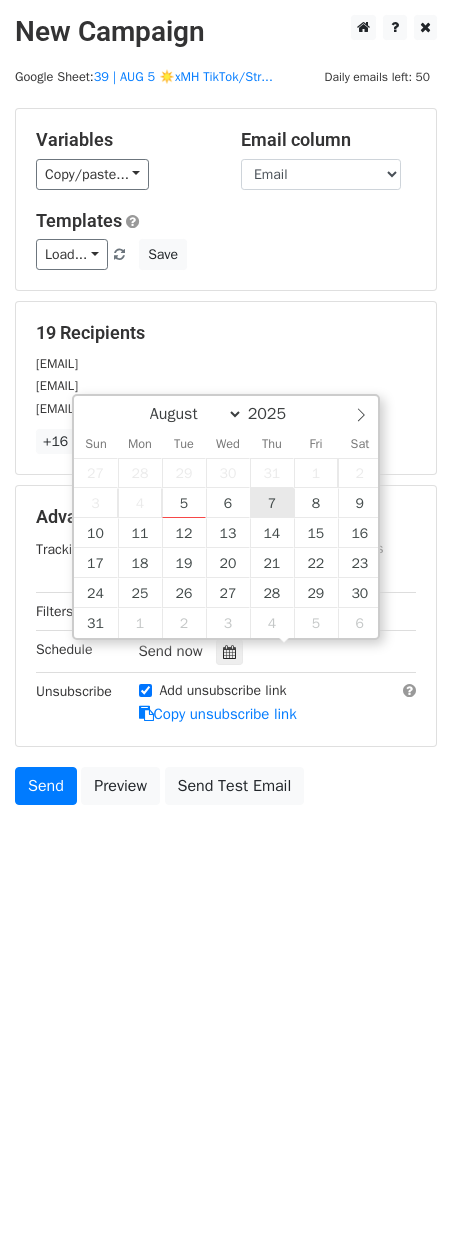 type on "2025-08-07 12:00" 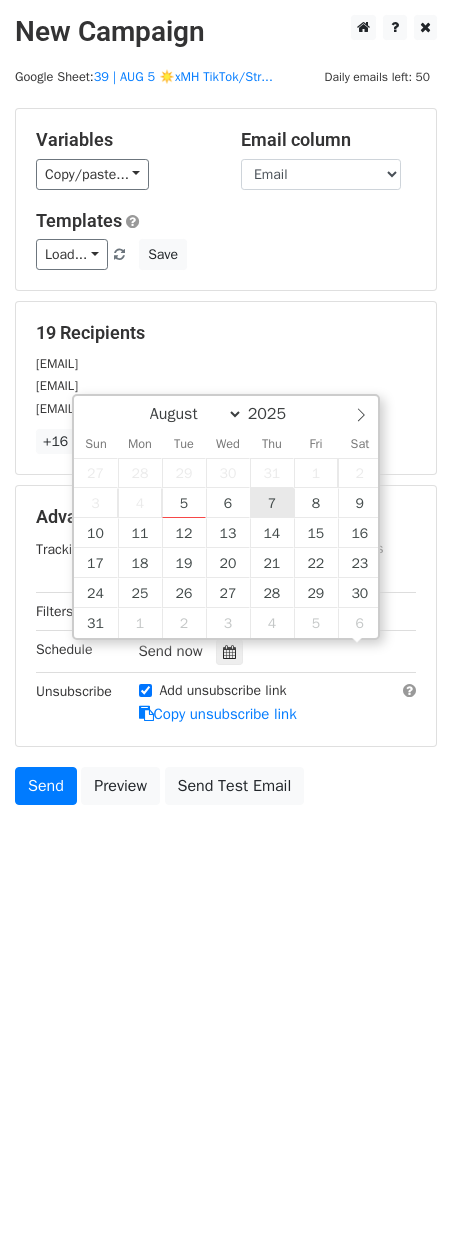 scroll, scrollTop: 1, scrollLeft: 0, axis: vertical 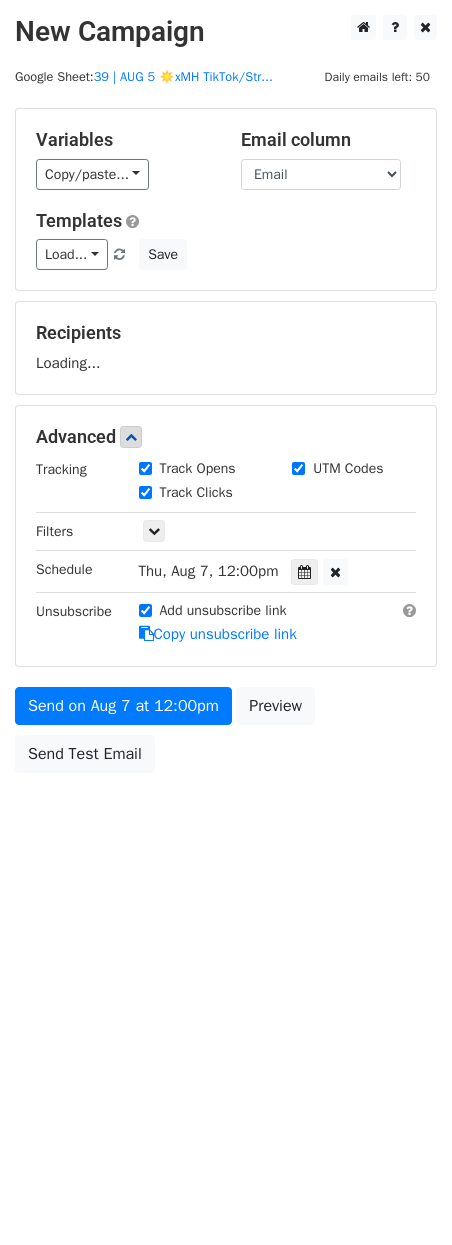 click on "Variables
Copy/paste...
{{Email}}
Email column
Email
Templates
Load...
Mental Health — Marketing Toolkit
Marketing Tools for Mental Health Pros
Mental Health — Social Media Toolkit
22
1
2
1
Mental Health Marketing Guide
Mental Health Marketing Growth
Marketing for Psychotherapists
Psychotherapy Practice Marketing Plan
Mental Health Marketing Guide
Mental Health Practice Marketing
Psychology/Psychiatry Marketing Plan
Psychology/Psychiatry Marketing Guide
Mental Health Marketing Plan
Marketing for Mental Health Providers
Marketing Checklist for Nutritionists
Marketing Checklist for Nutrition Providers
Marketing Guide for Wellness Providers
Save
Recipients Loading...
Advanced
Tracking
Track Opens
UTM Codes
Track Clicks
Filters
Schedule" at bounding box center [226, 445] 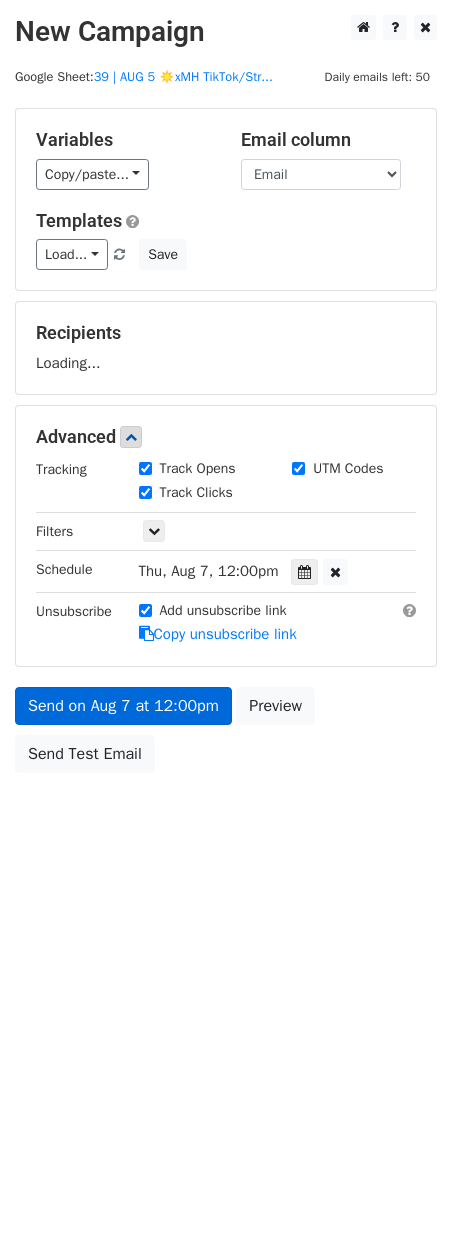 click at bounding box center [146, 633] 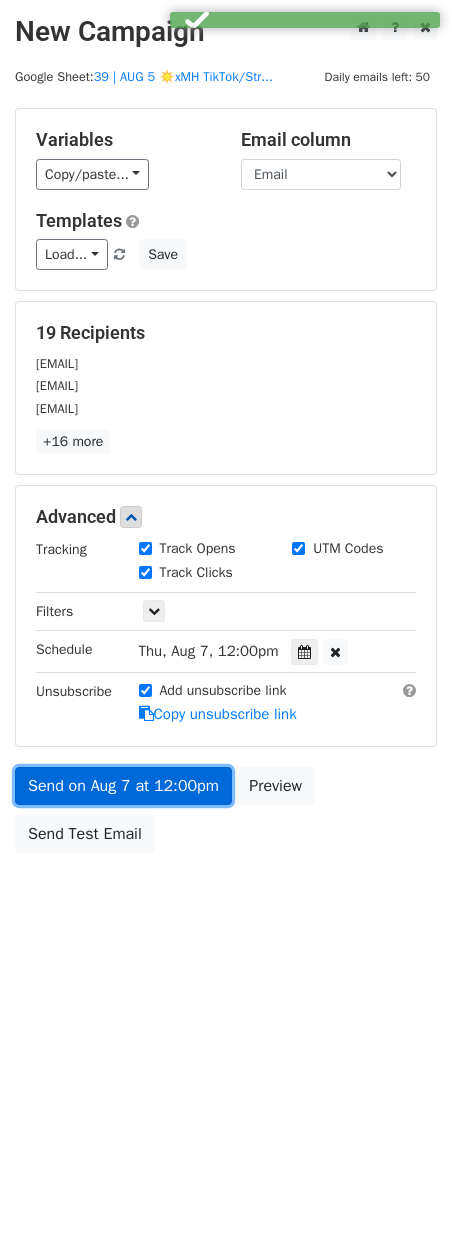 click on "Send on Aug 7 at 12:00pm" at bounding box center (123, 786) 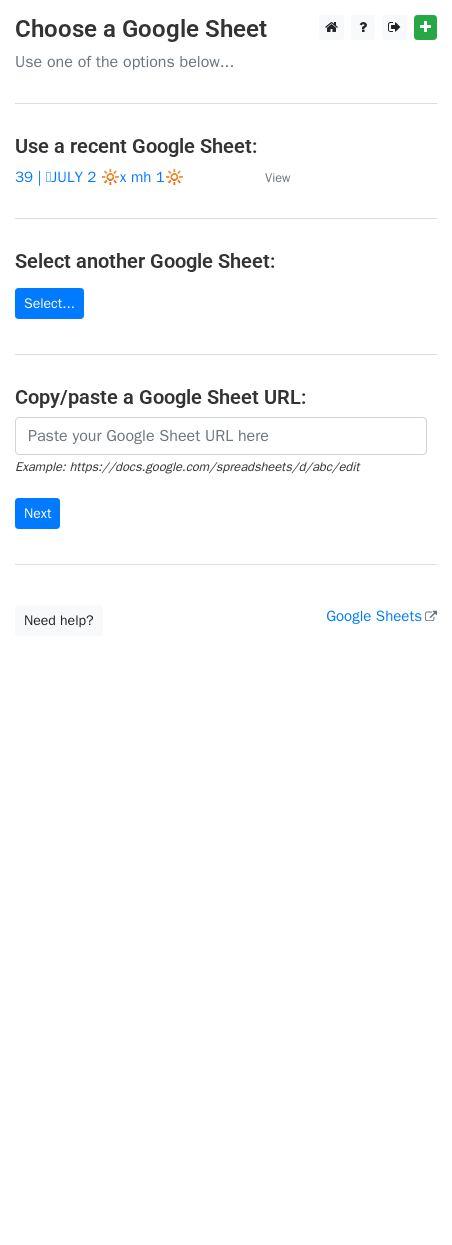 scroll, scrollTop: 0, scrollLeft: 0, axis: both 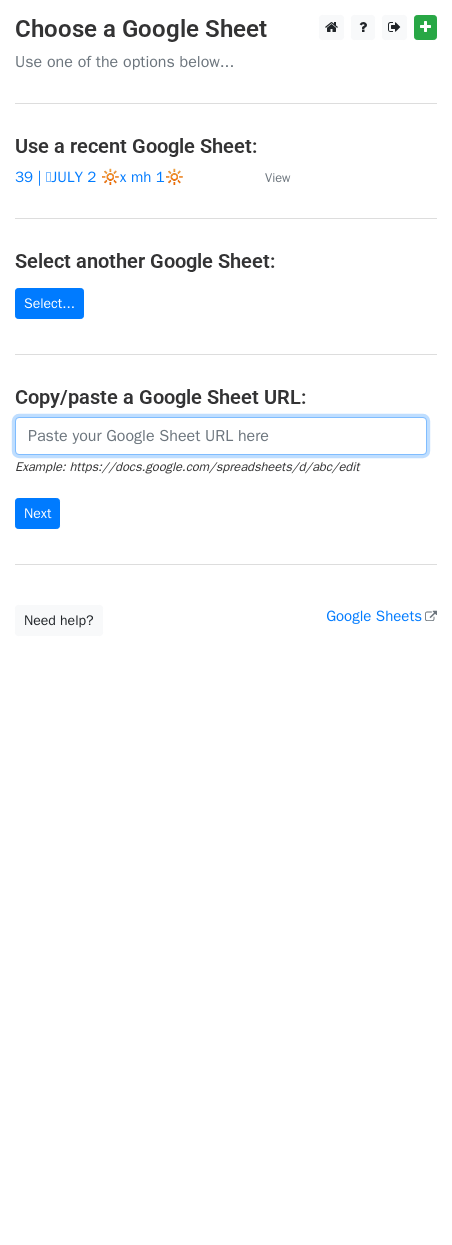 click at bounding box center [221, 436] 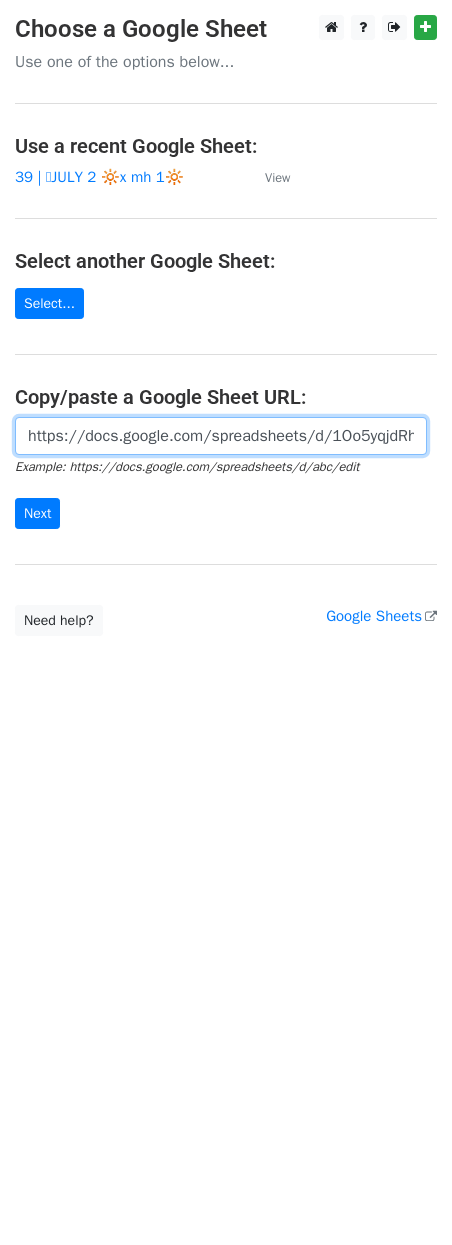 scroll, scrollTop: 0, scrollLeft: 637, axis: horizontal 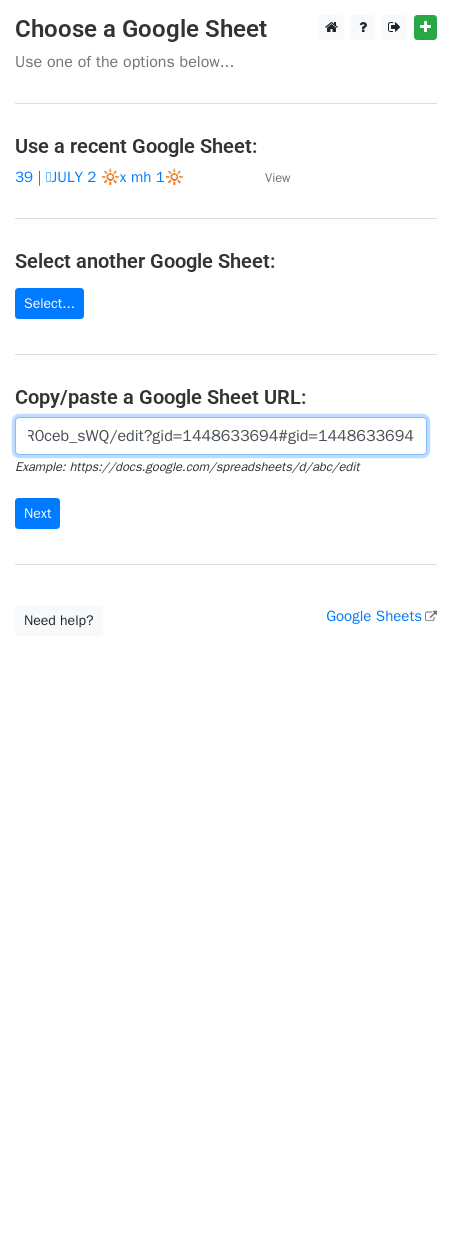 type on "https://docs.google.com/spreadsheets/d/1Oo5yqjdRhFwRy06x0x2oC86m1ONOwMjUl7R0ceb_sWQ/edit?gid=1448633694#gid=1448633694" 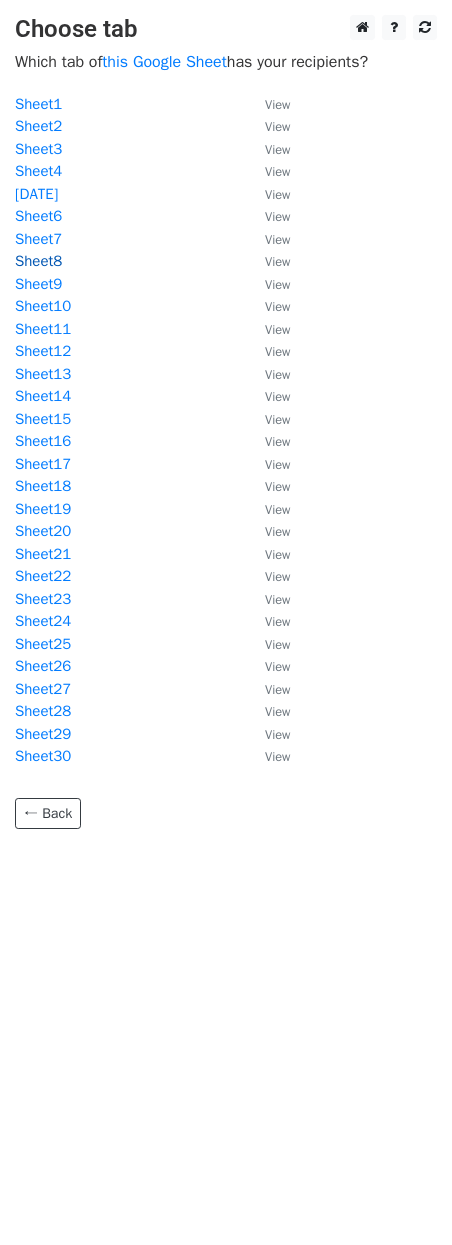scroll, scrollTop: 0, scrollLeft: 0, axis: both 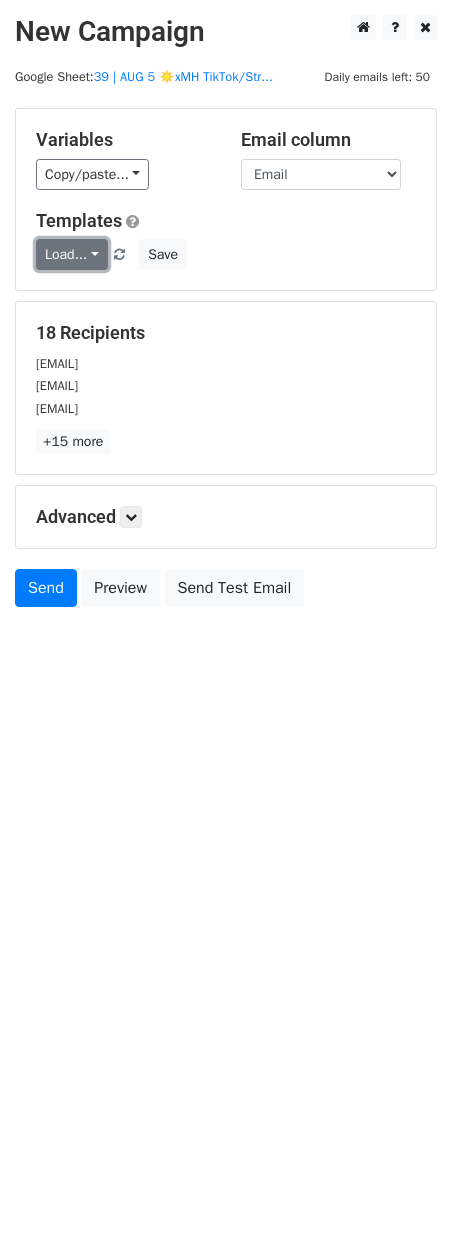 click on "Load..." at bounding box center [72, 254] 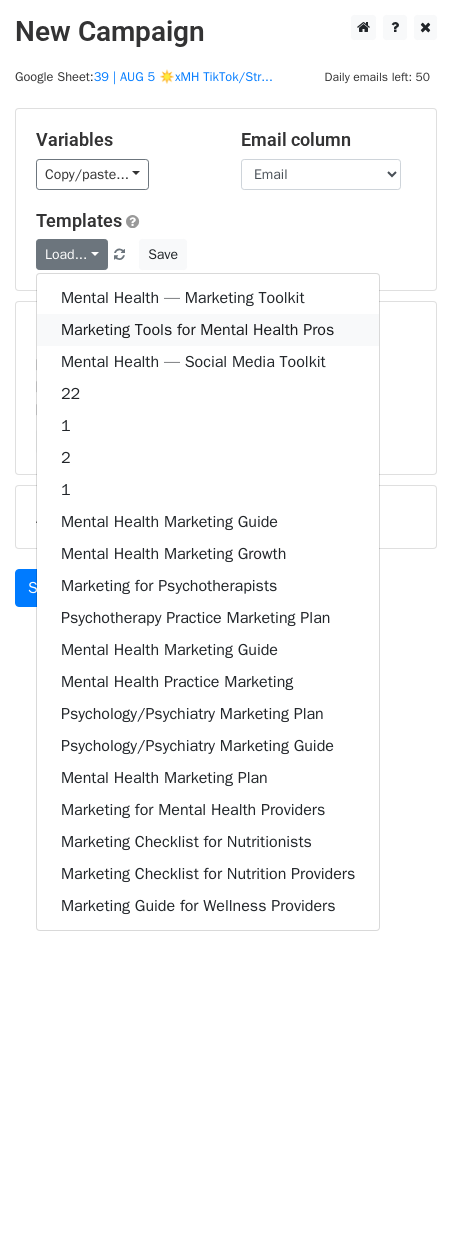 click on "Marketing Tools for Mental Health Pros" at bounding box center [208, 330] 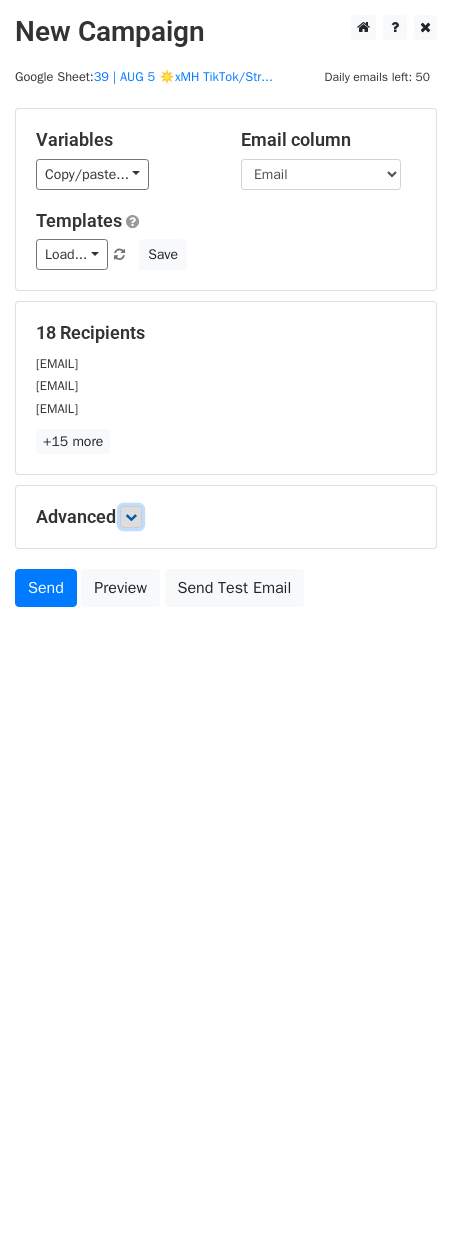 click at bounding box center (131, 517) 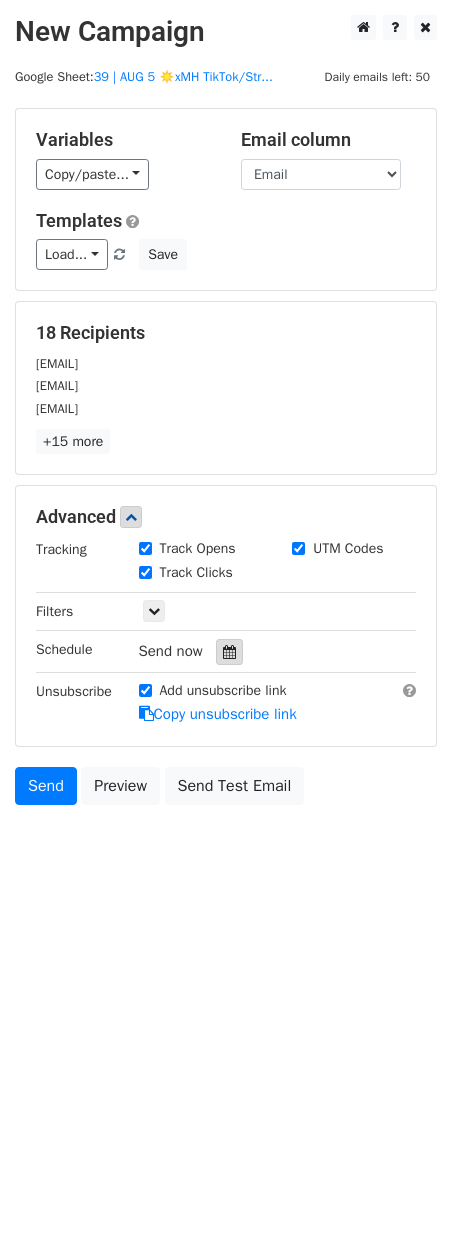 click at bounding box center (229, 652) 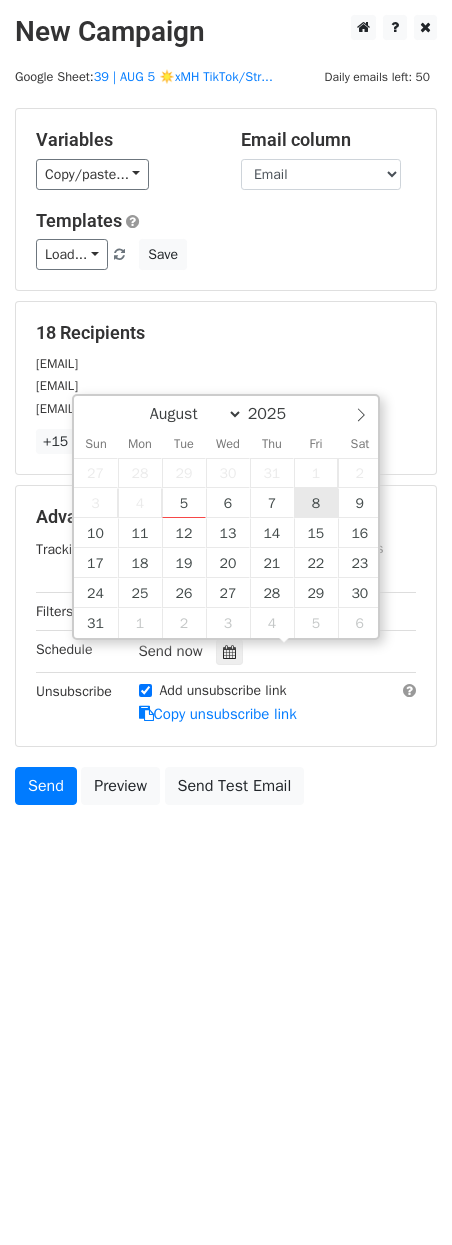 type on "2025-08-08 12:00" 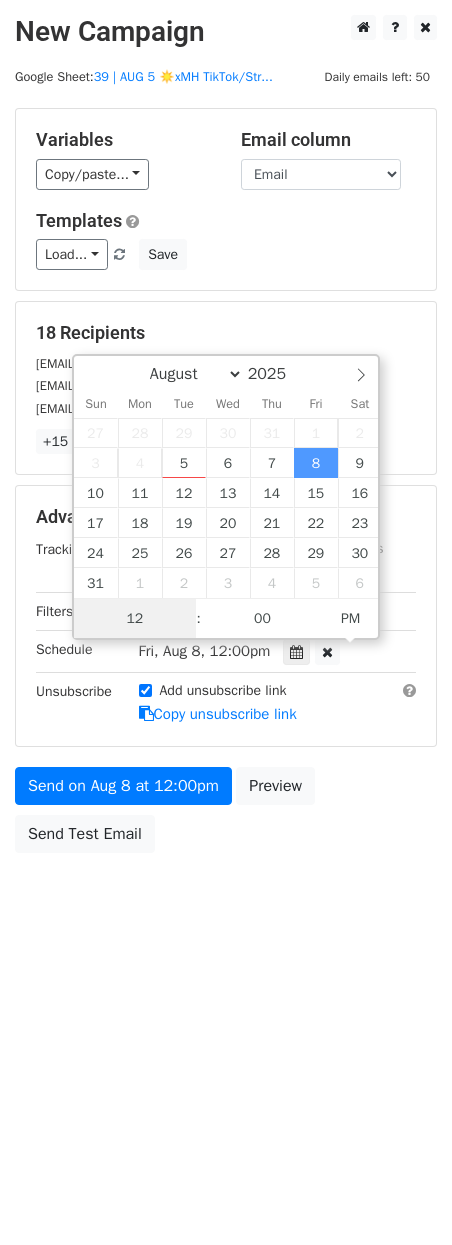 scroll, scrollTop: 1, scrollLeft: 0, axis: vertical 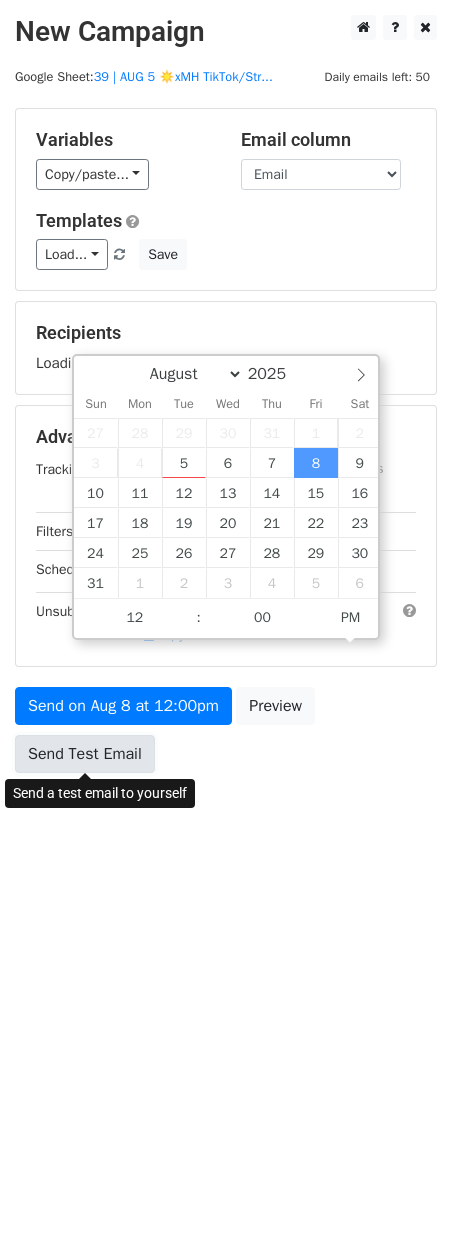 click on "Send Test Email" at bounding box center [85, 754] 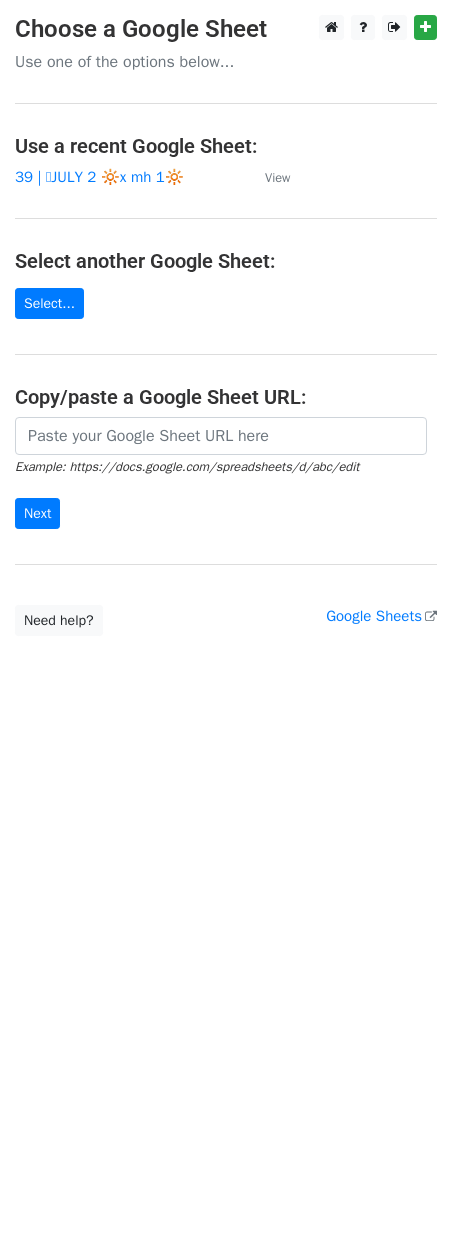 scroll, scrollTop: 0, scrollLeft: 0, axis: both 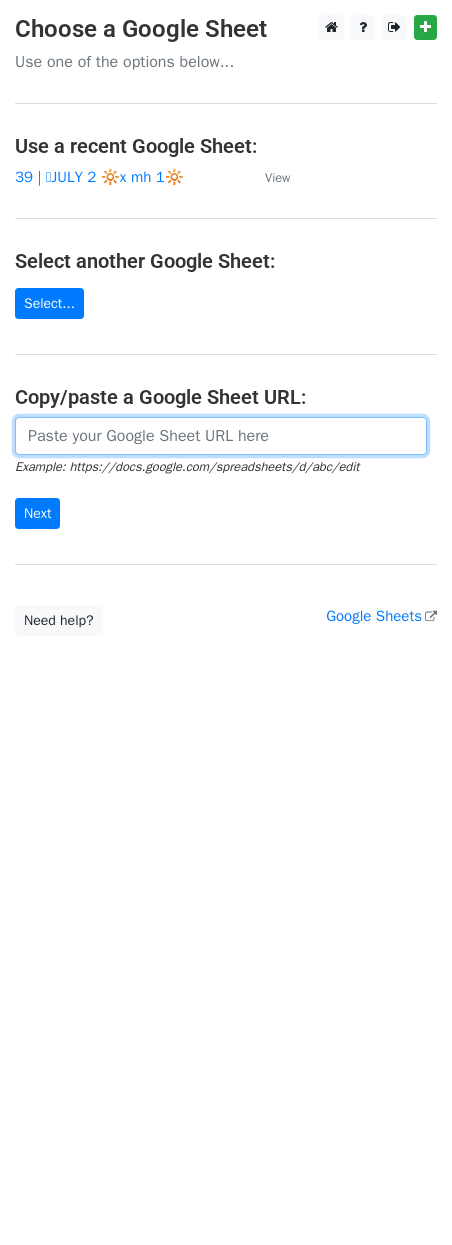 click at bounding box center [221, 436] 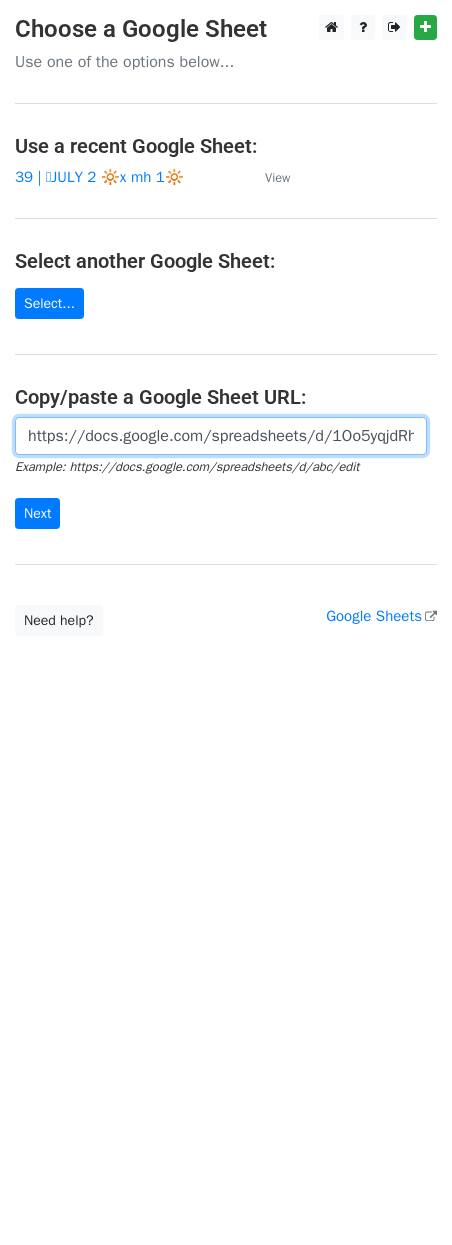 scroll, scrollTop: 0, scrollLeft: 637, axis: horizontal 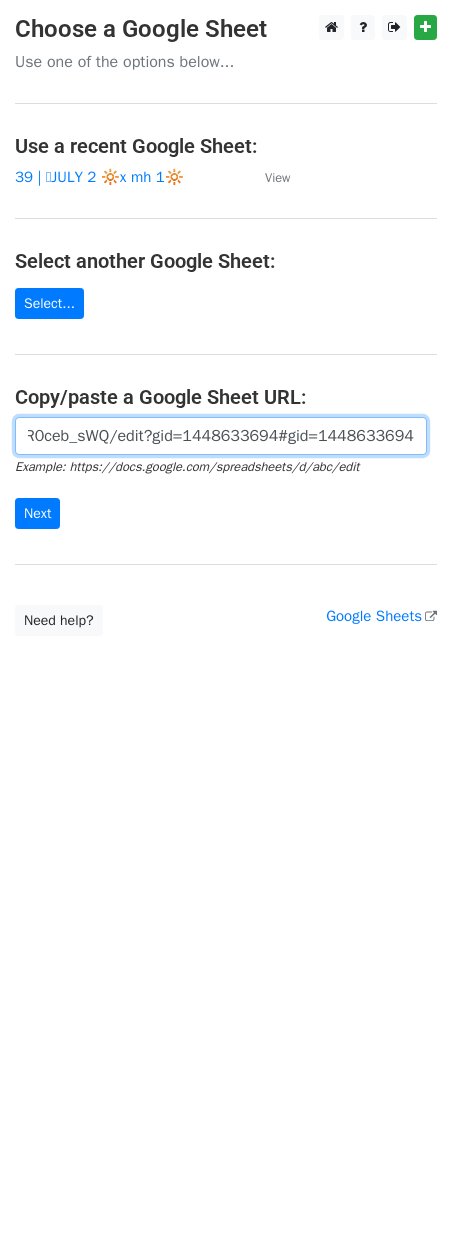 type on "https://docs.google.com/spreadsheets/d/1Oo5yqjdRhFwRy06x0x2oC86m1ONOwMjUl7R0ceb_sWQ/edit?gid=1448633694#gid=1448633694" 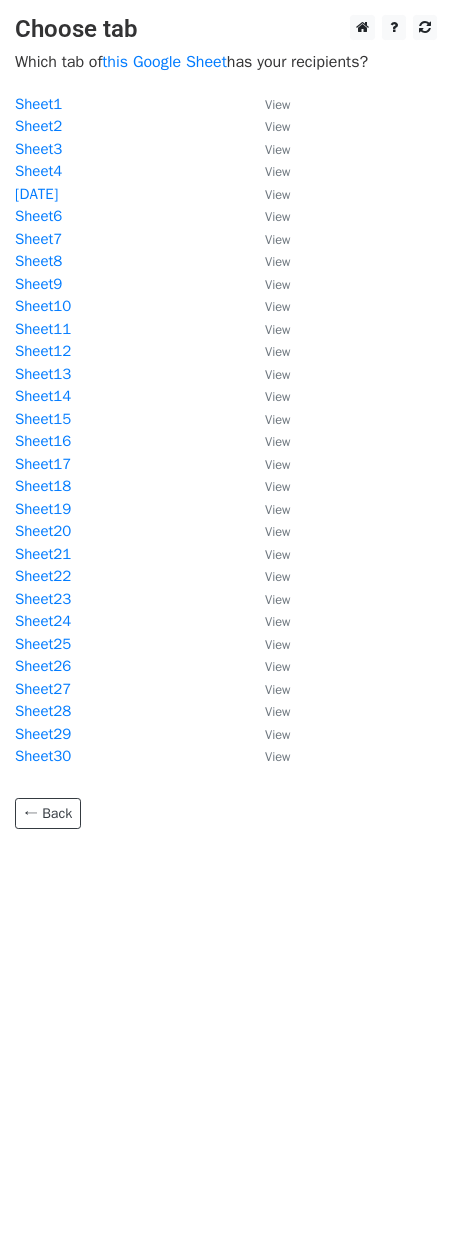 scroll, scrollTop: 0, scrollLeft: 0, axis: both 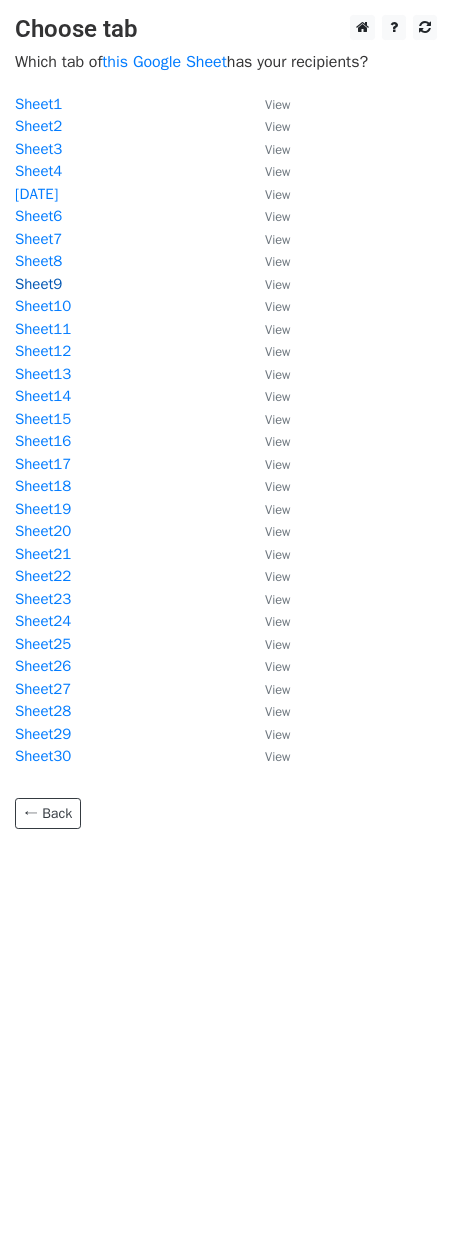 click on "Sheet9" at bounding box center (38, 284) 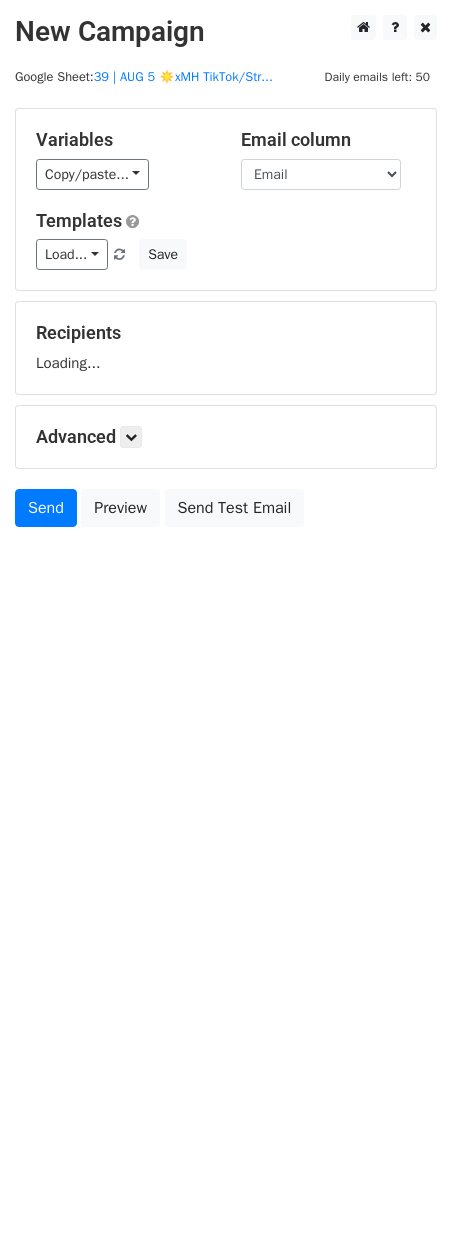 scroll, scrollTop: 0, scrollLeft: 0, axis: both 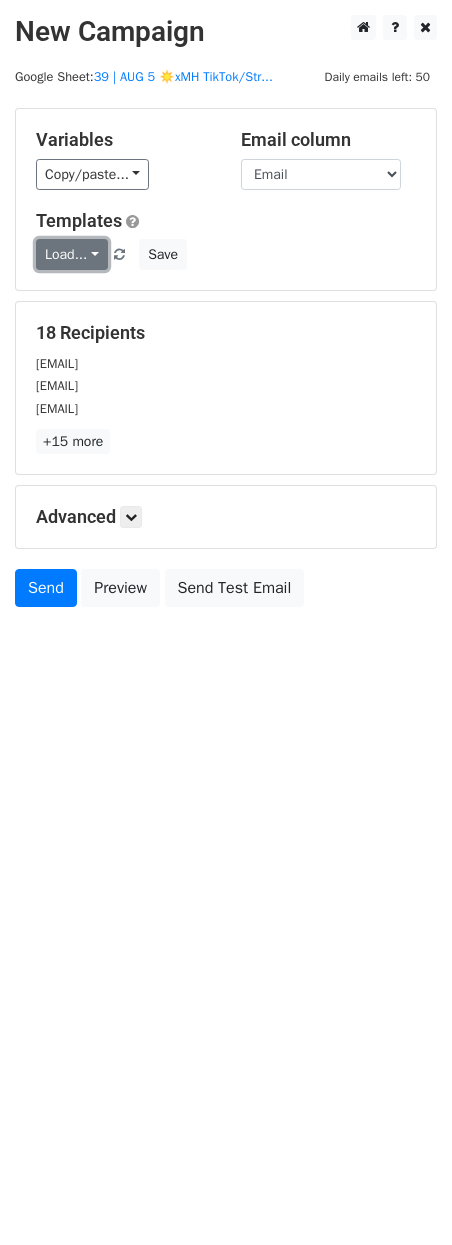 click on "Load..." at bounding box center [72, 254] 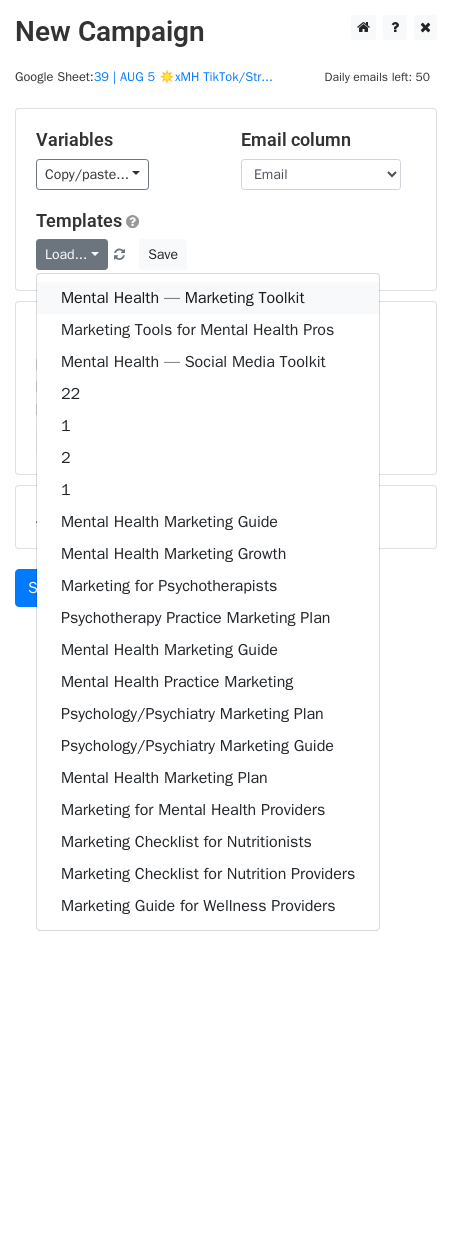 click on "Mental Health — Marketing Toolkit" at bounding box center (208, 298) 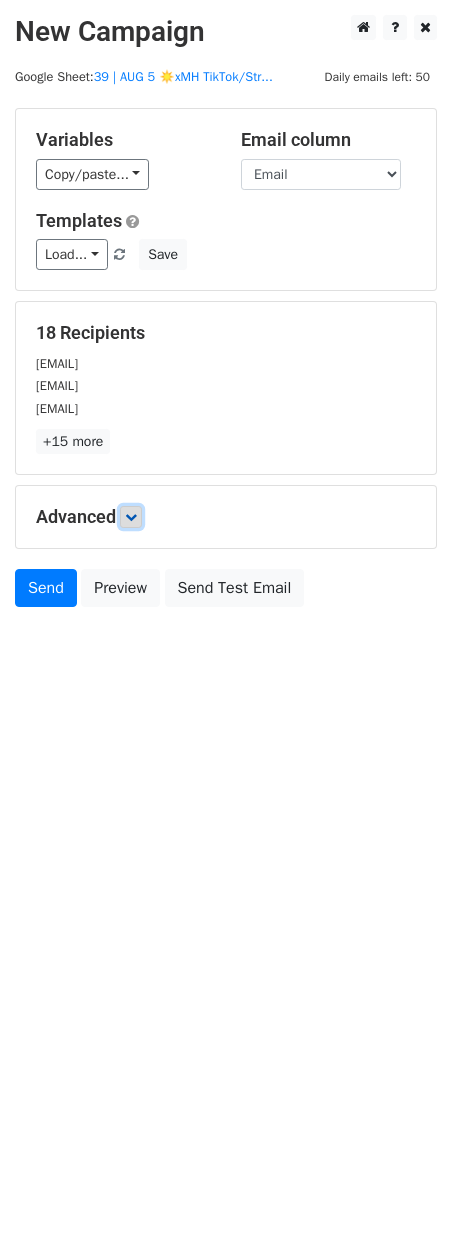 click at bounding box center [131, 517] 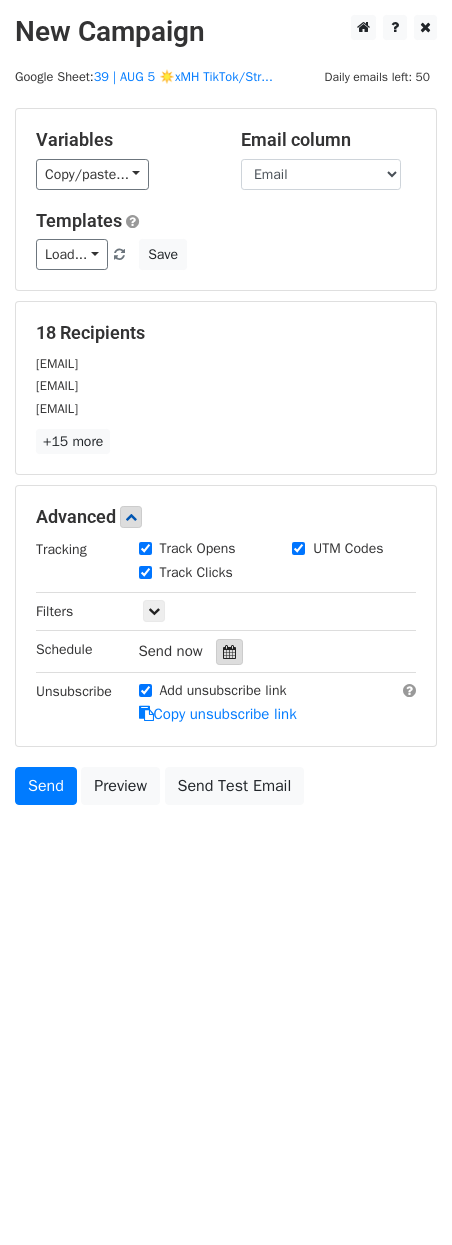 click at bounding box center [229, 652] 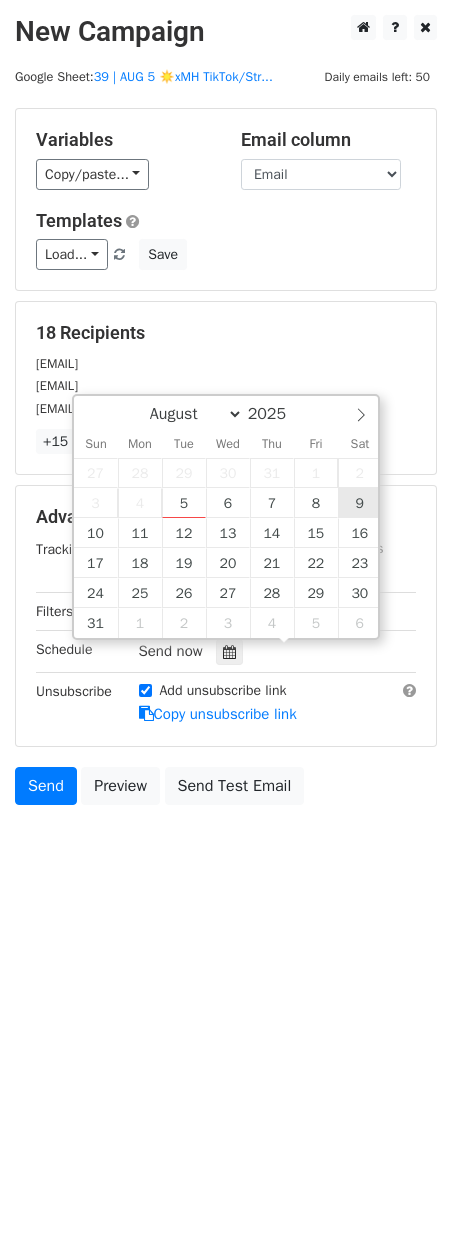 type on "2025-08-09 12:00" 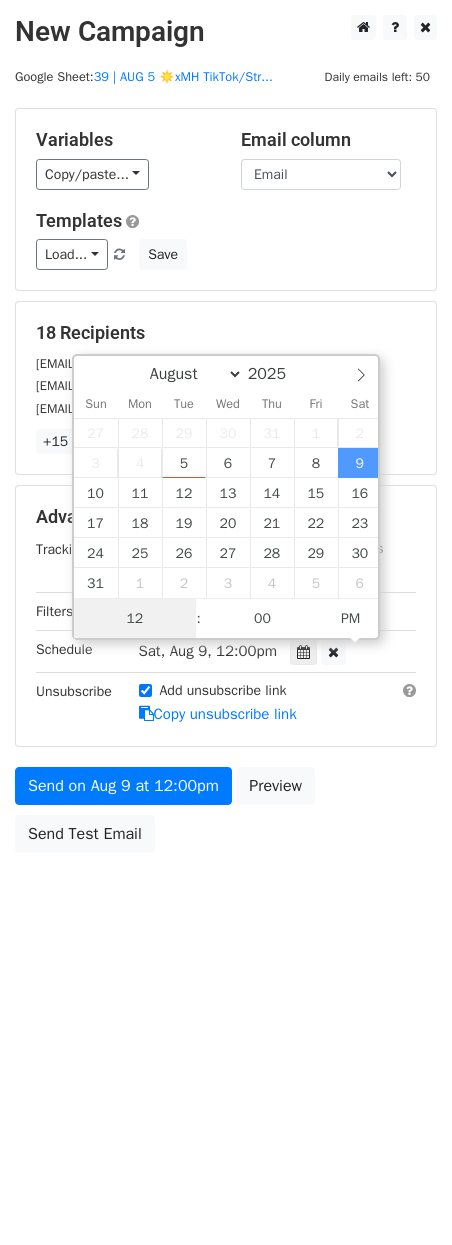 scroll, scrollTop: 1, scrollLeft: 0, axis: vertical 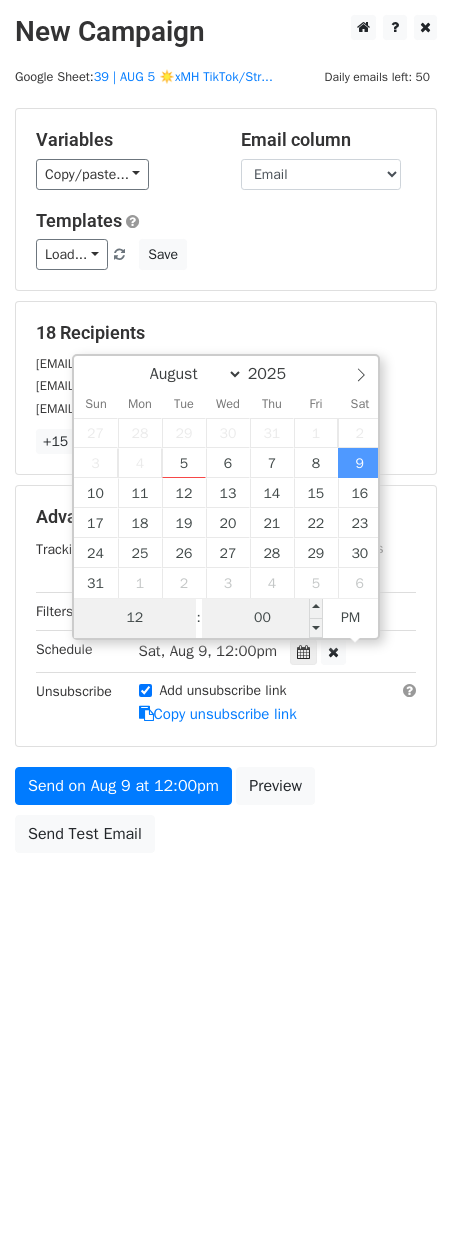 drag, startPoint x: 354, startPoint y: 494, endPoint x: 207, endPoint y: 613, distance: 189.12958 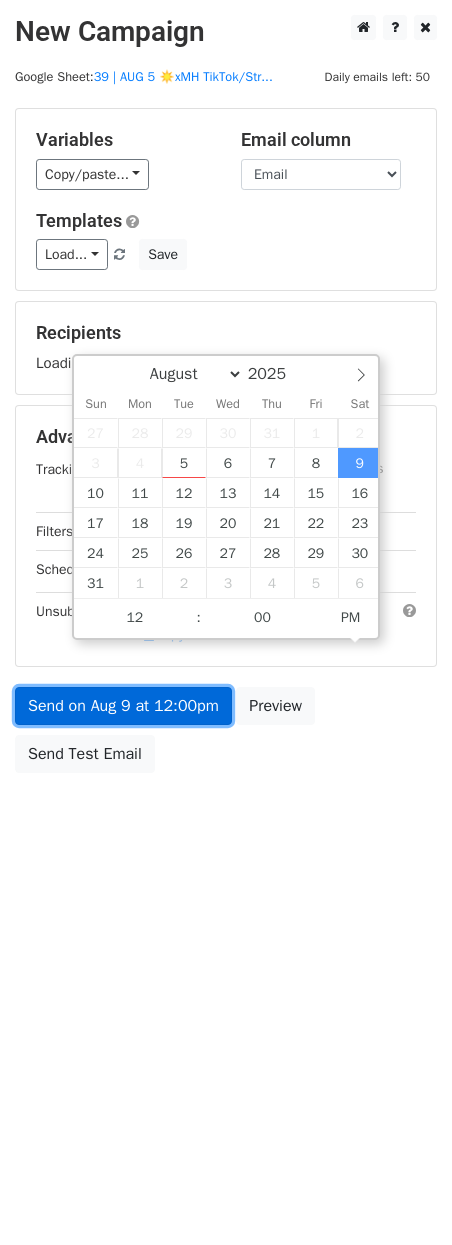 click on "Send on Aug 9 at 12:00pm" at bounding box center [123, 706] 